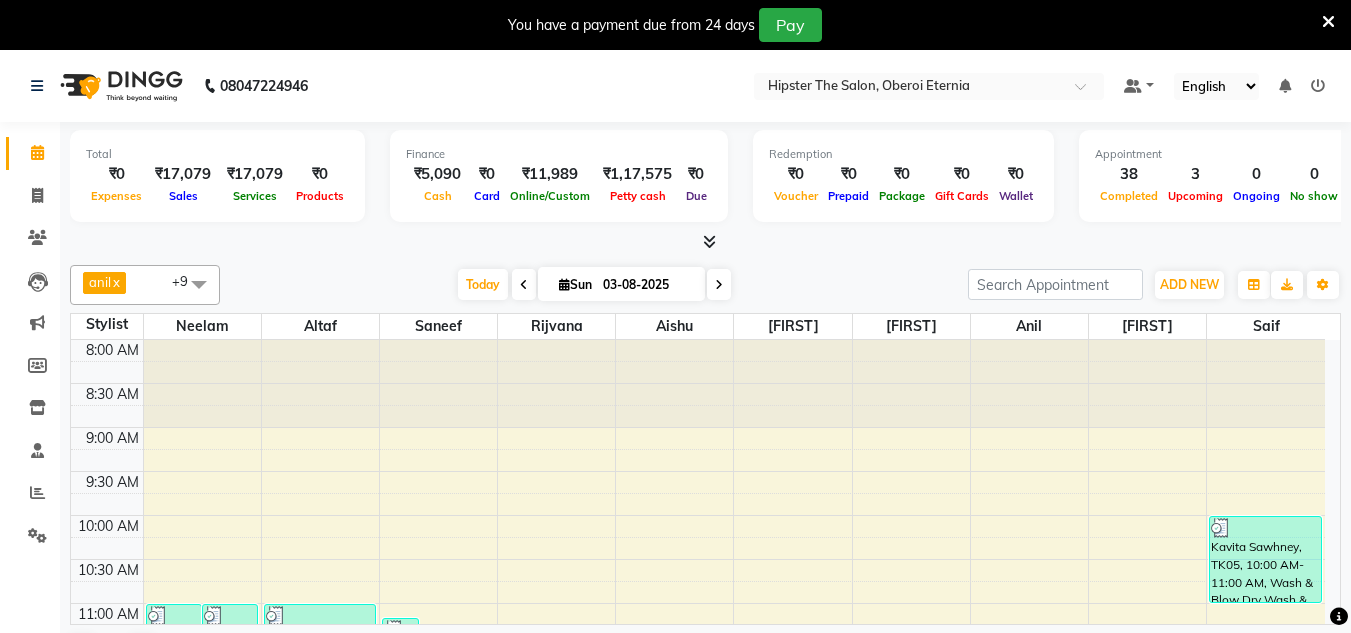 scroll, scrollTop: 0, scrollLeft: 0, axis: both 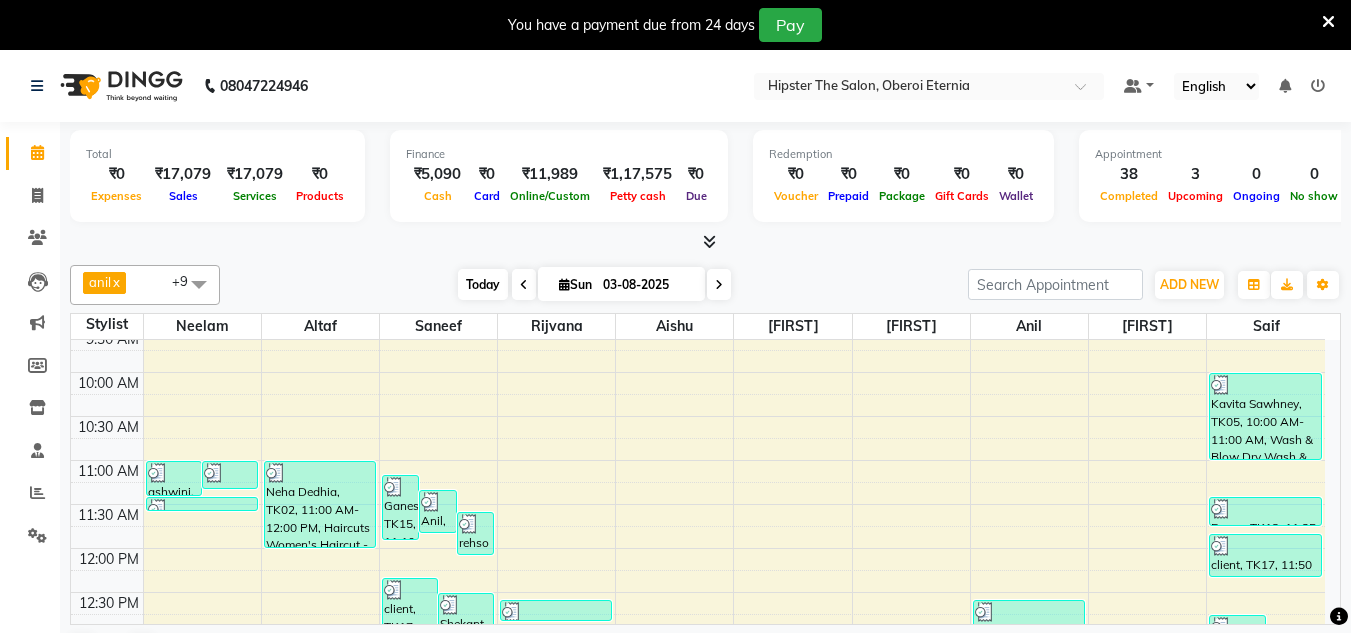click on "Today" at bounding box center [483, 284] 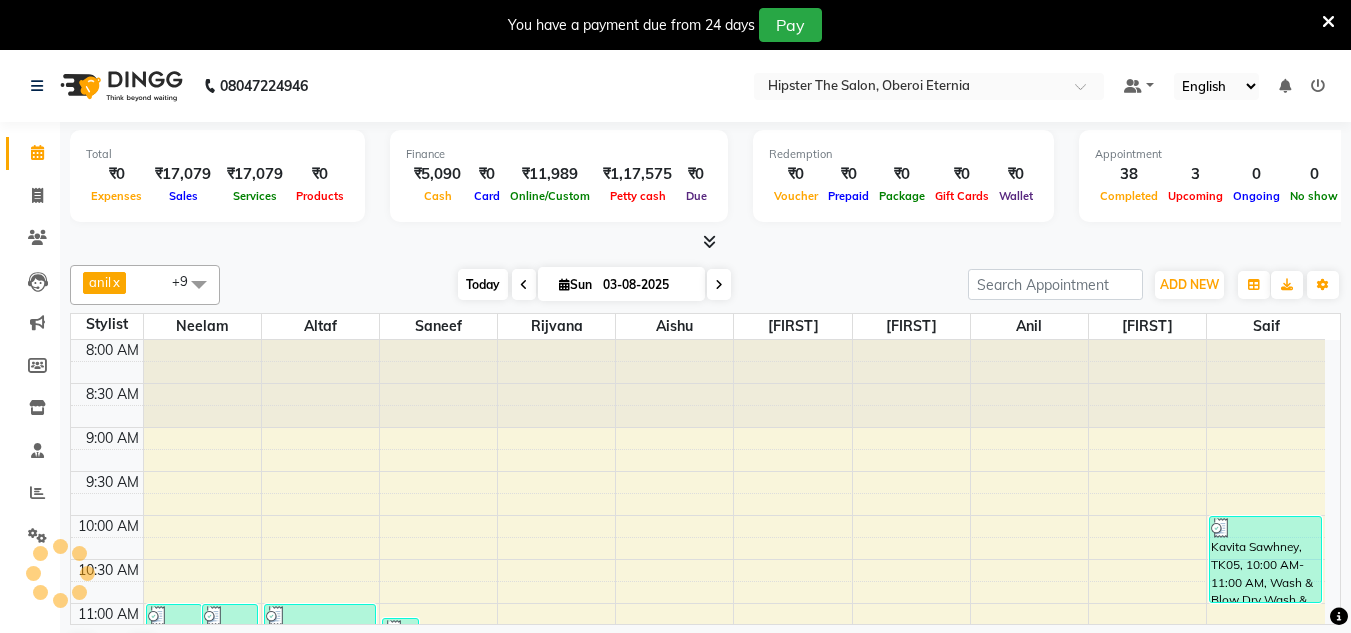 scroll, scrollTop: 859, scrollLeft: 0, axis: vertical 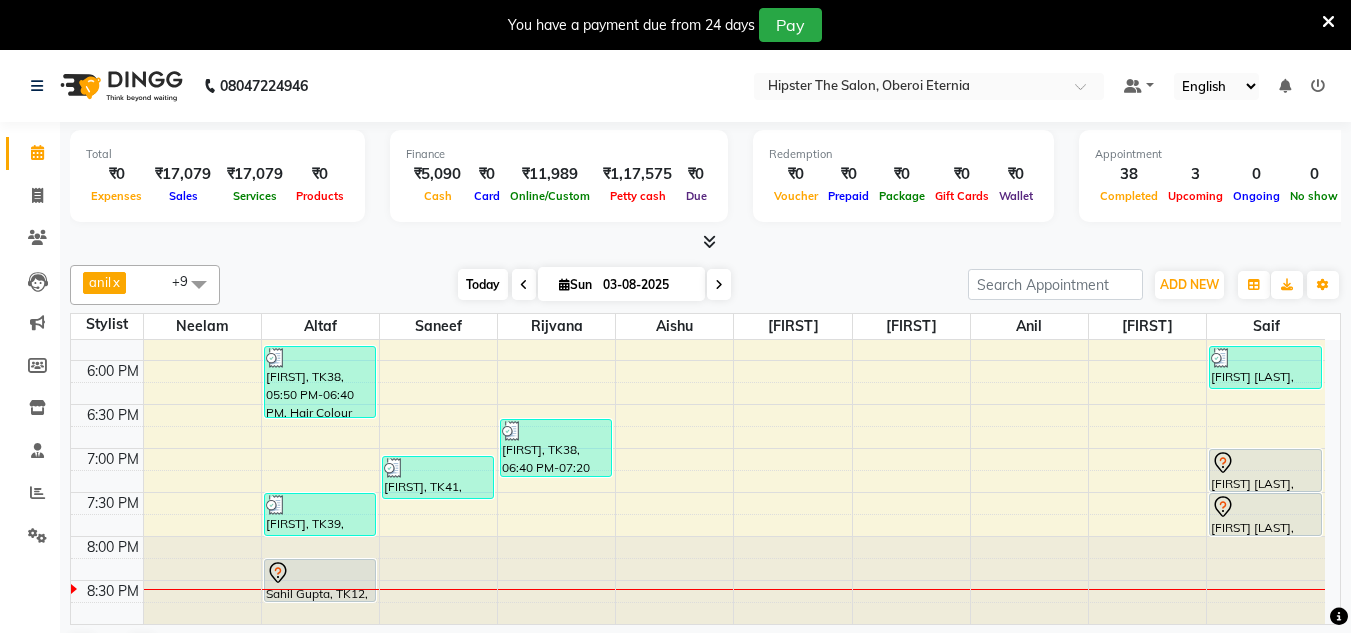 click on "Today" at bounding box center (483, 284) 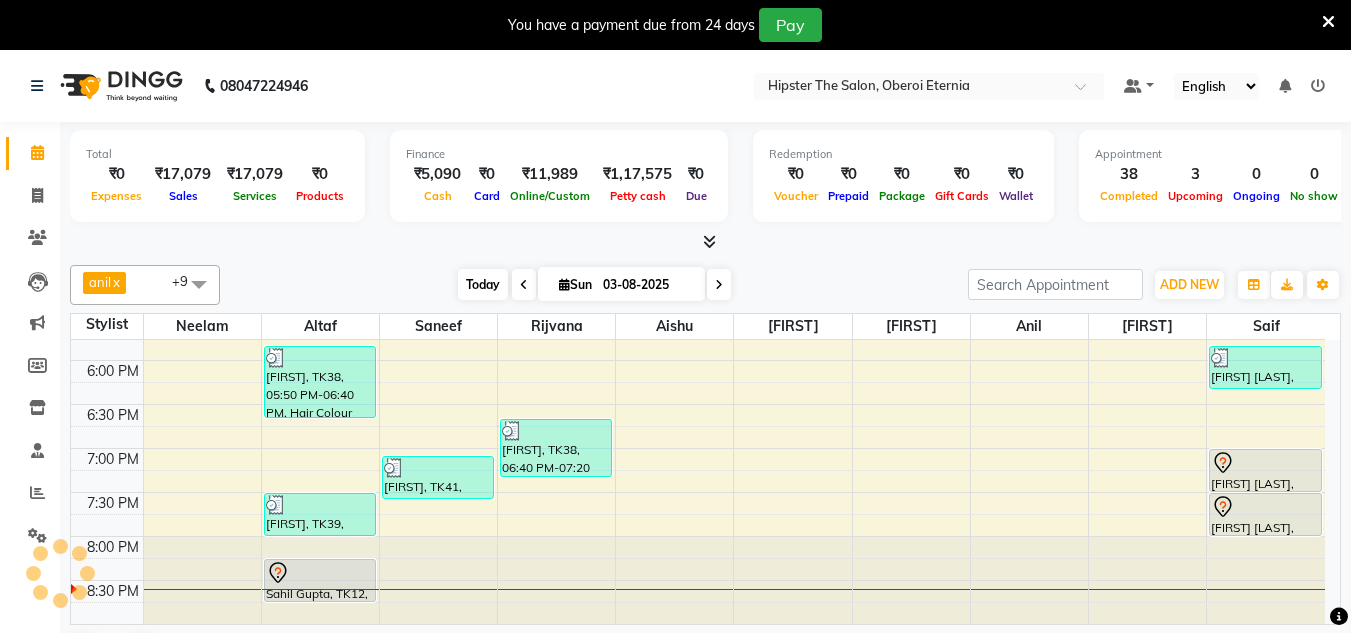 scroll, scrollTop: 859, scrollLeft: 0, axis: vertical 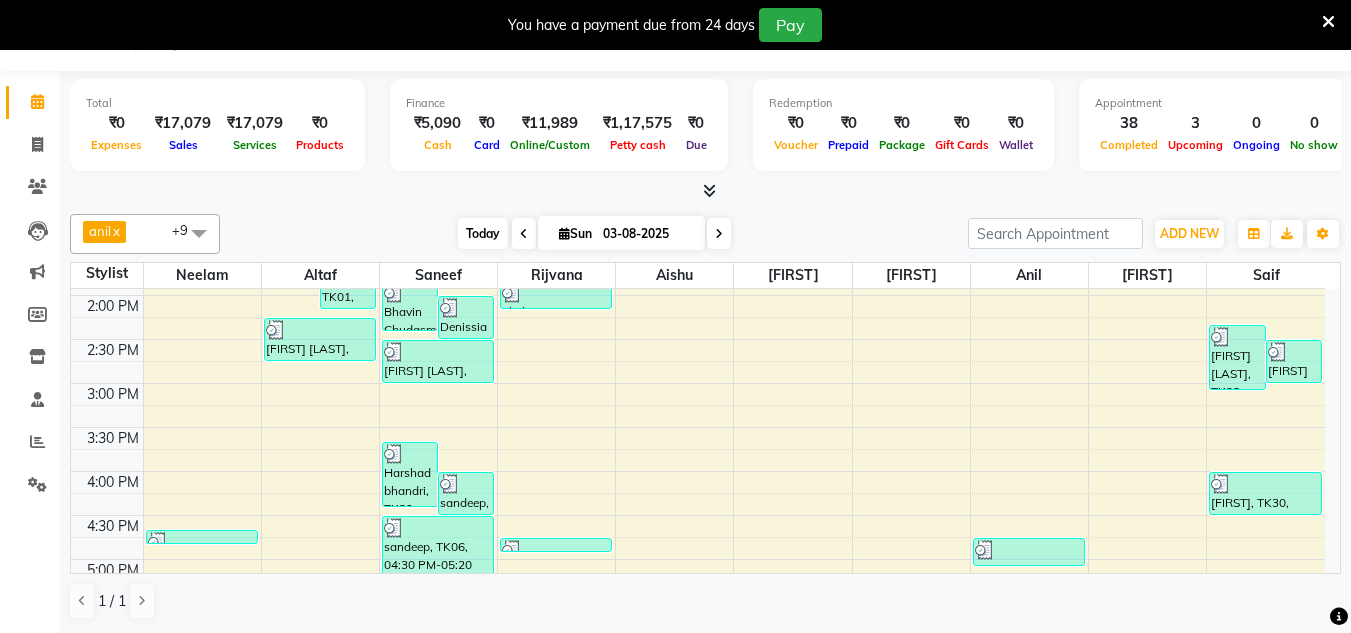 click on "Today" at bounding box center [483, 233] 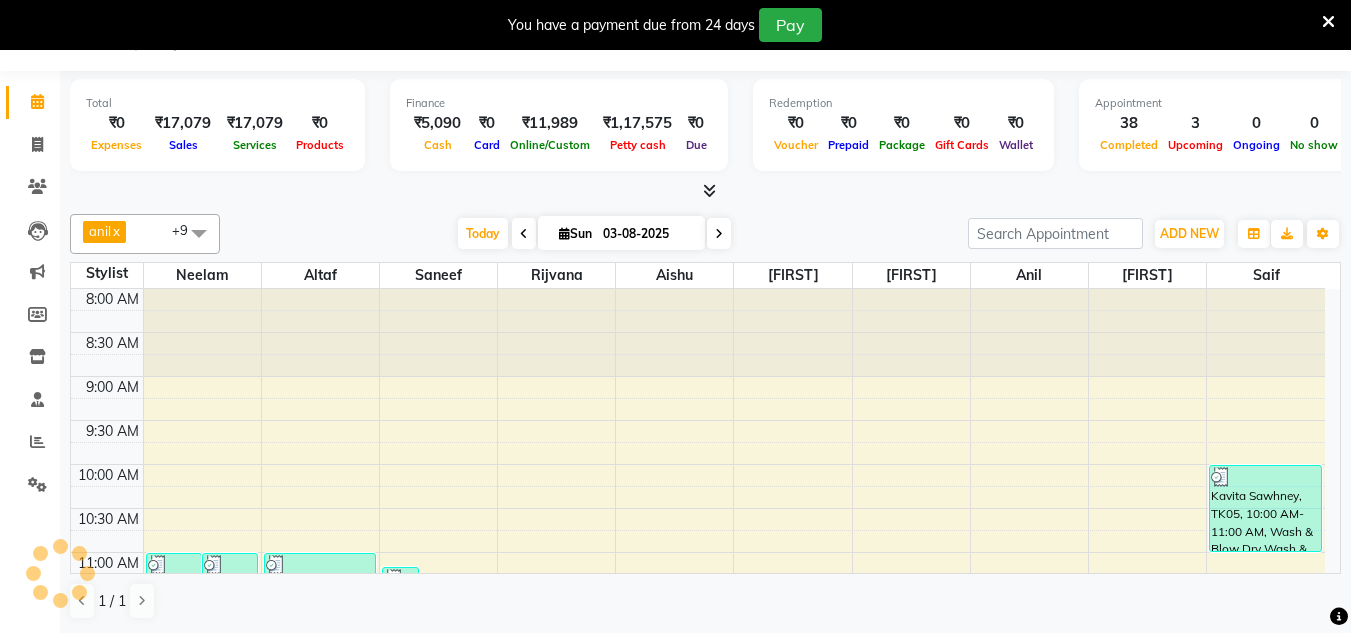 scroll, scrollTop: 859, scrollLeft: 0, axis: vertical 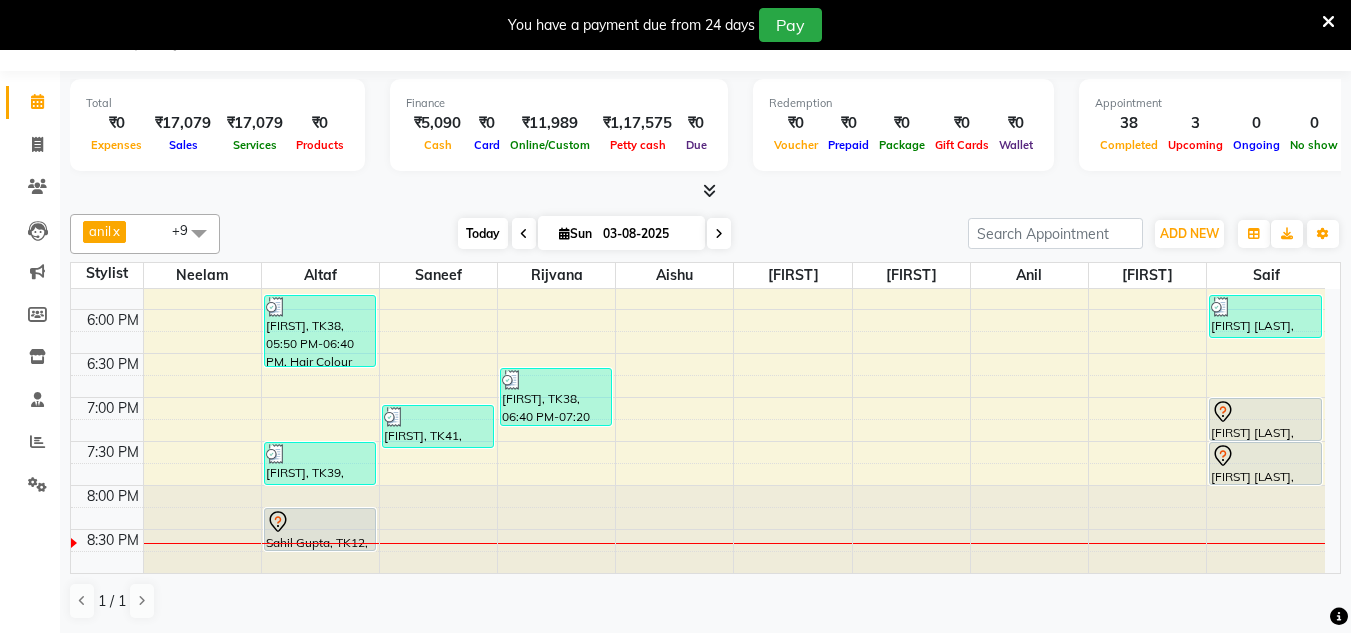 click on "Today" at bounding box center [483, 233] 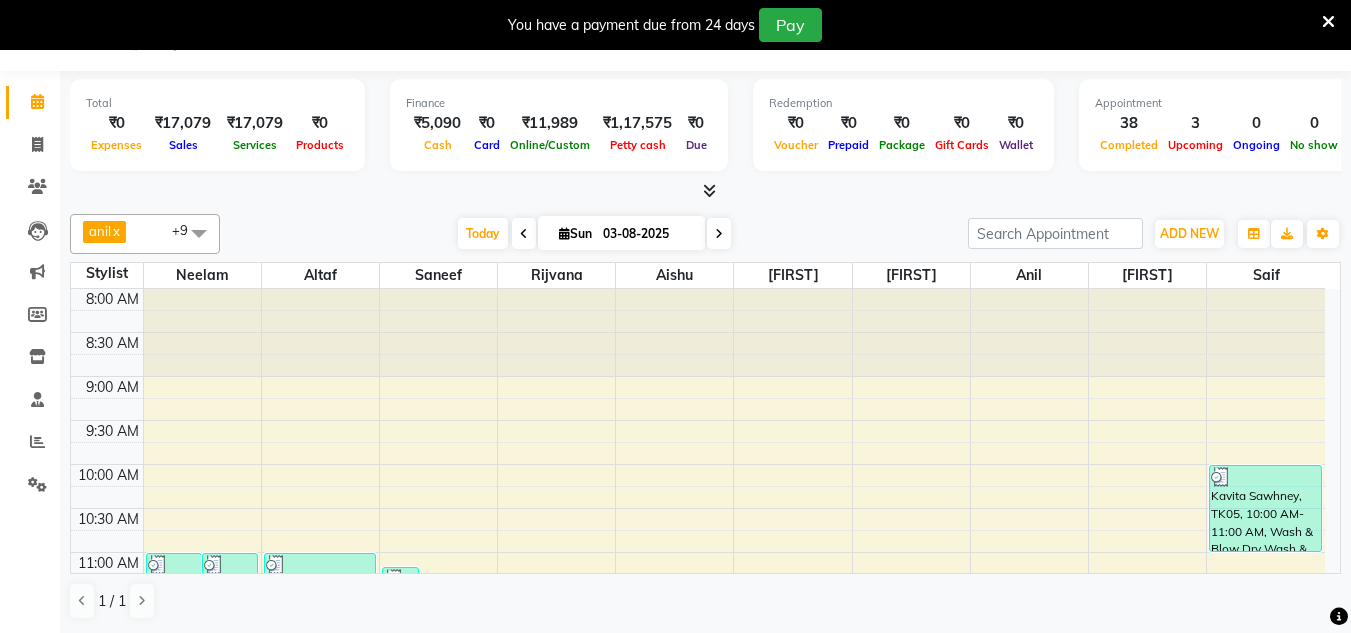 scroll, scrollTop: 859, scrollLeft: 0, axis: vertical 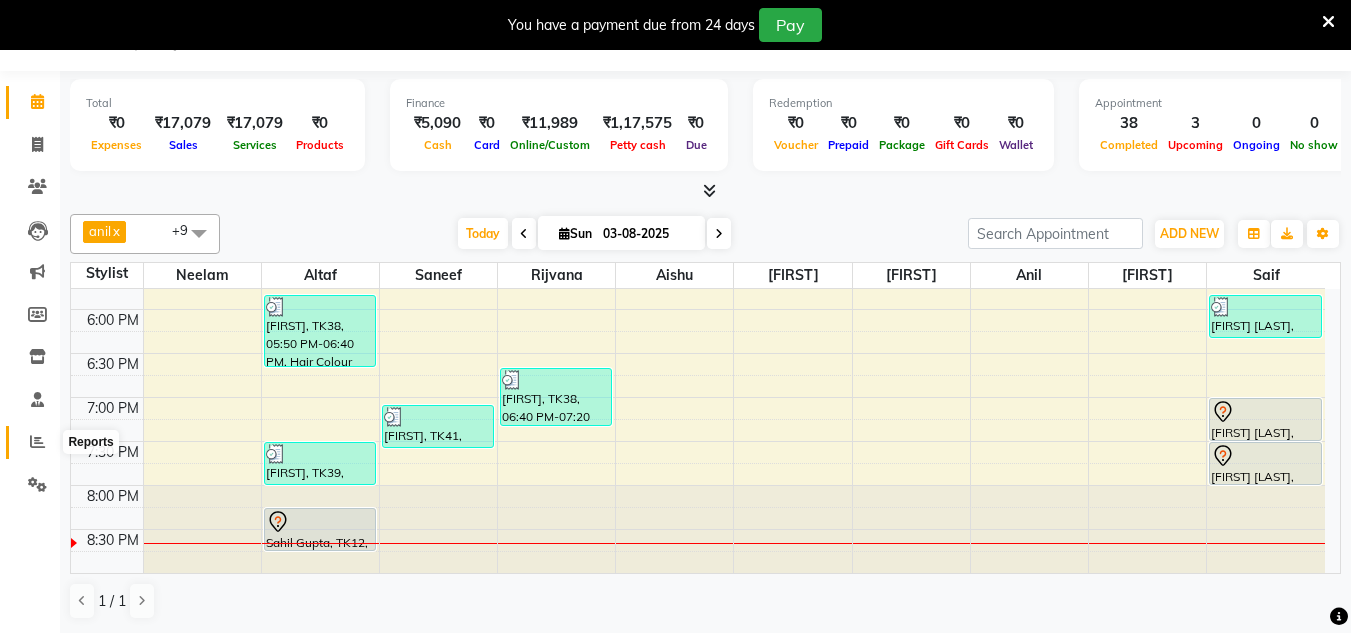 click 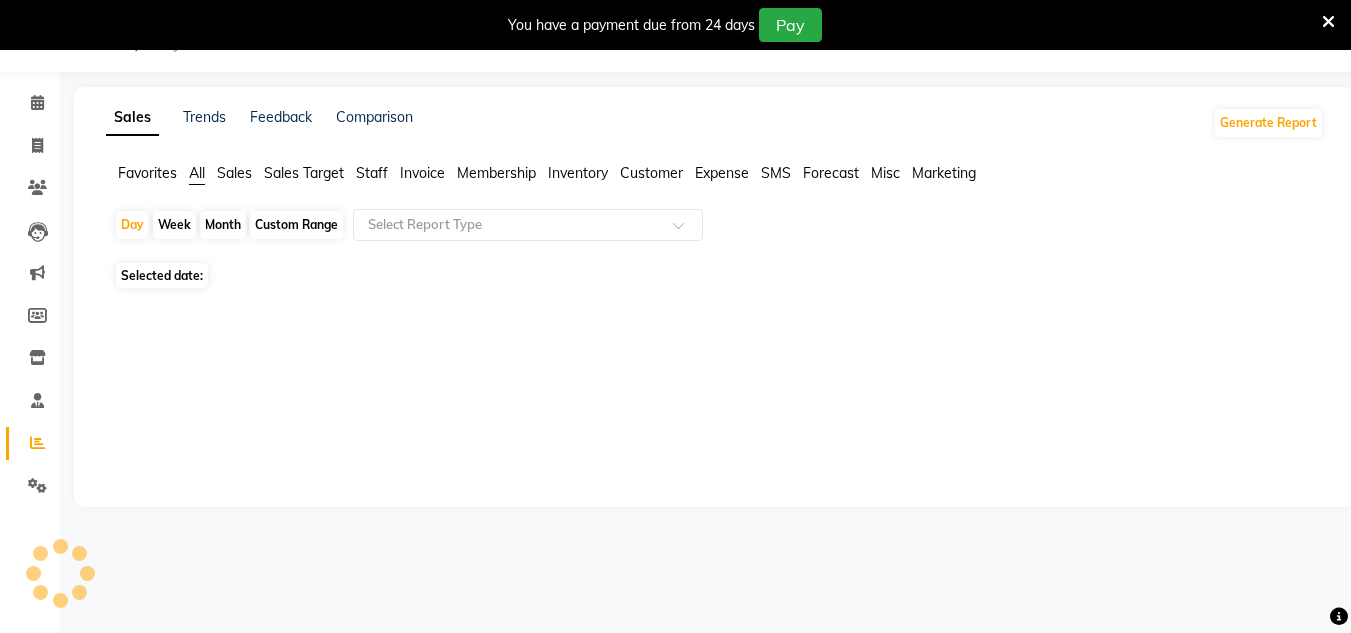 scroll, scrollTop: 50, scrollLeft: 0, axis: vertical 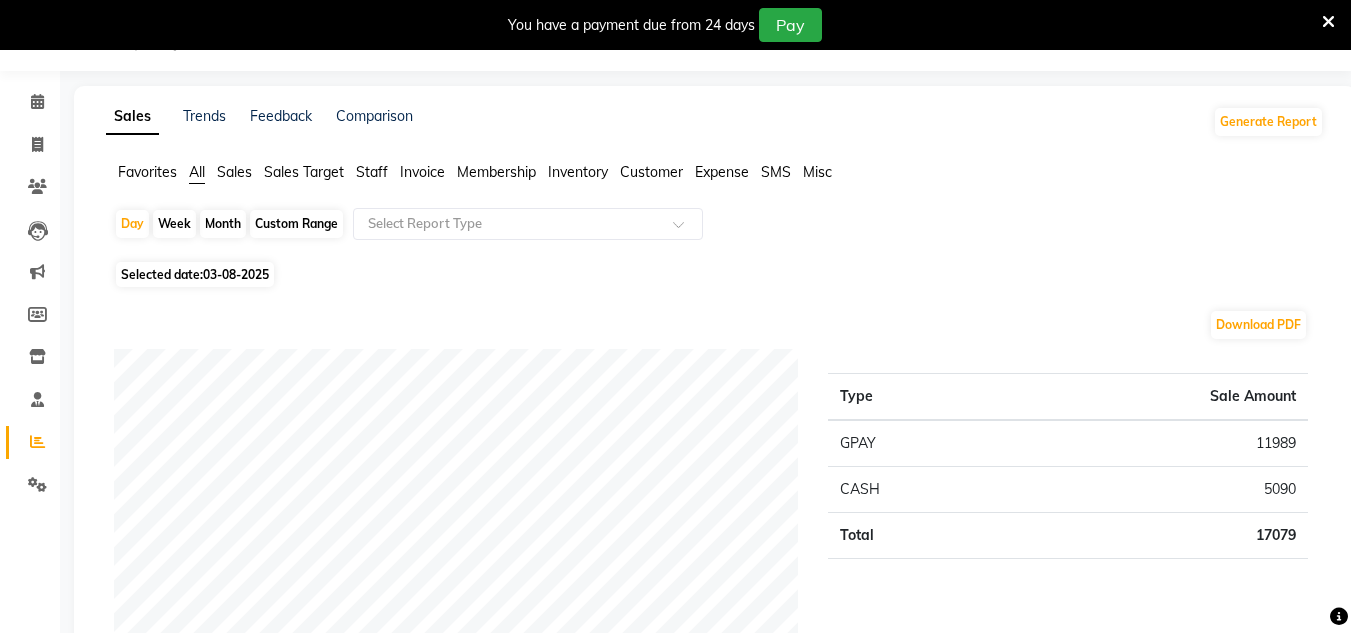 click on "Custom Range" 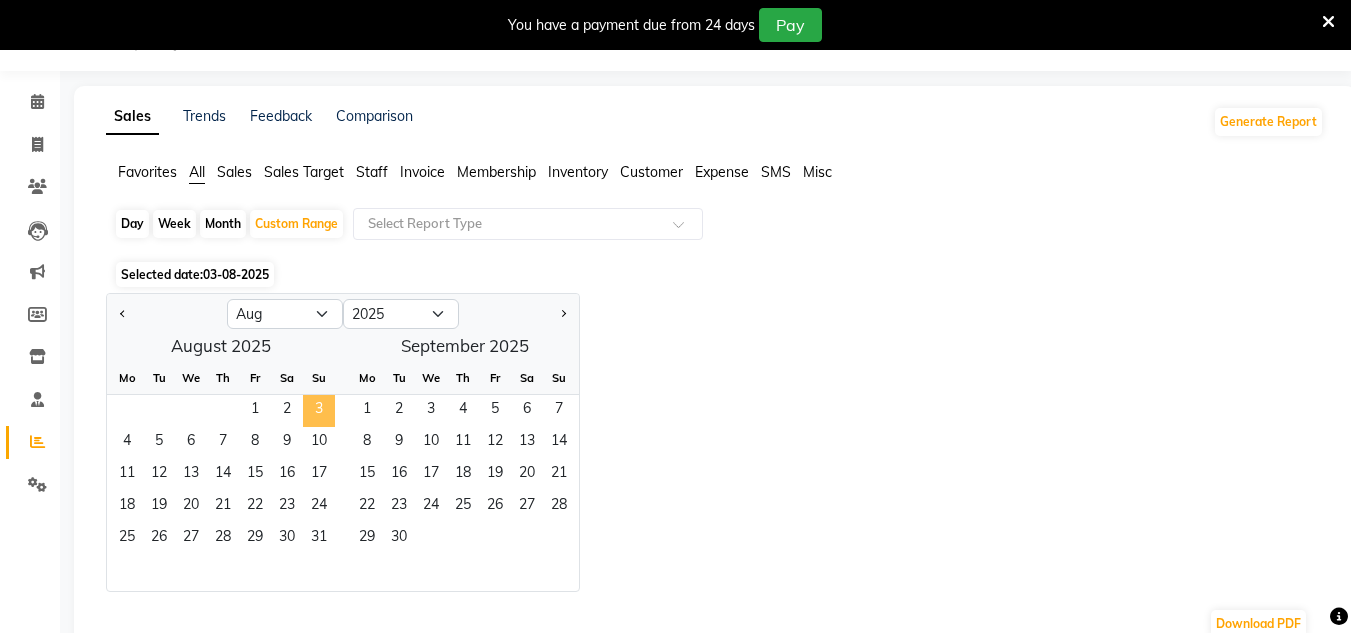 click on "3" 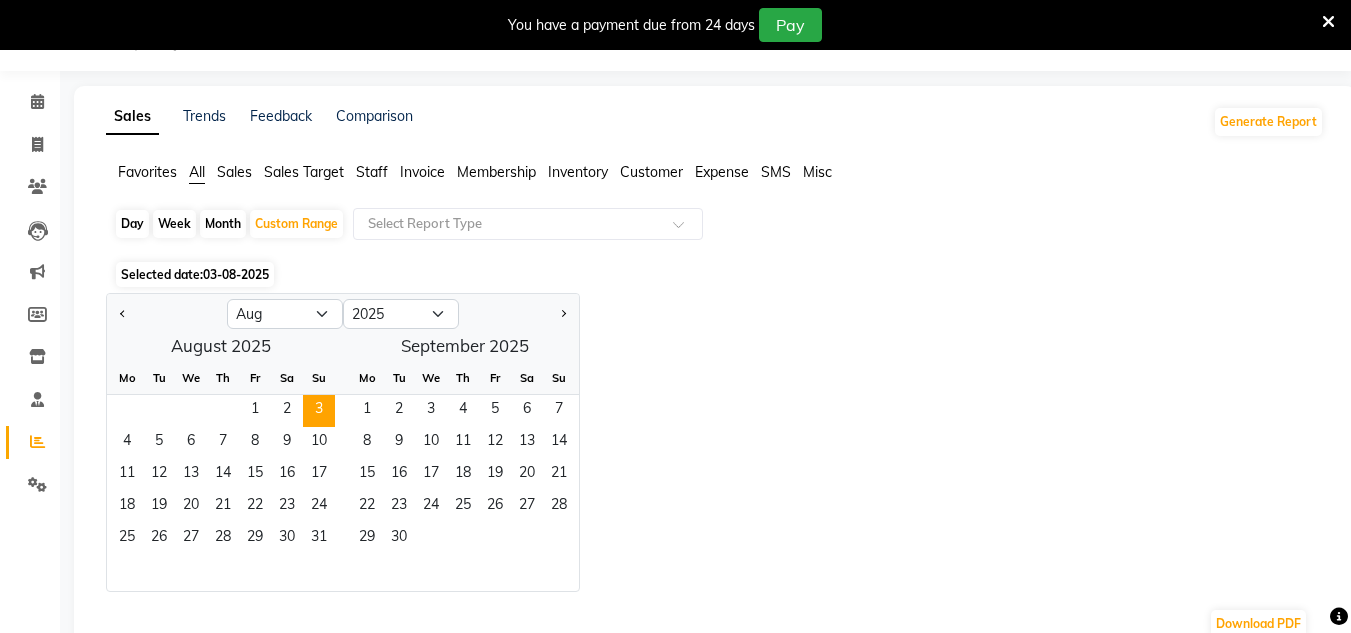 click on "Staff" 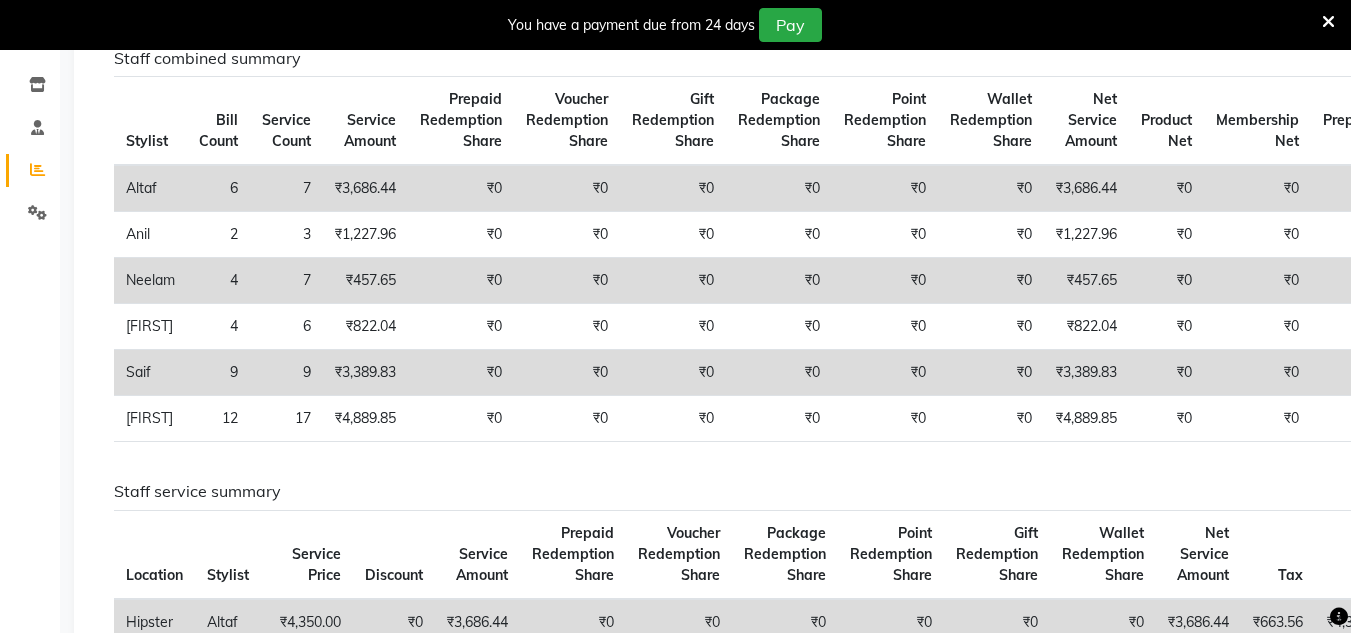 scroll, scrollTop: 0, scrollLeft: 0, axis: both 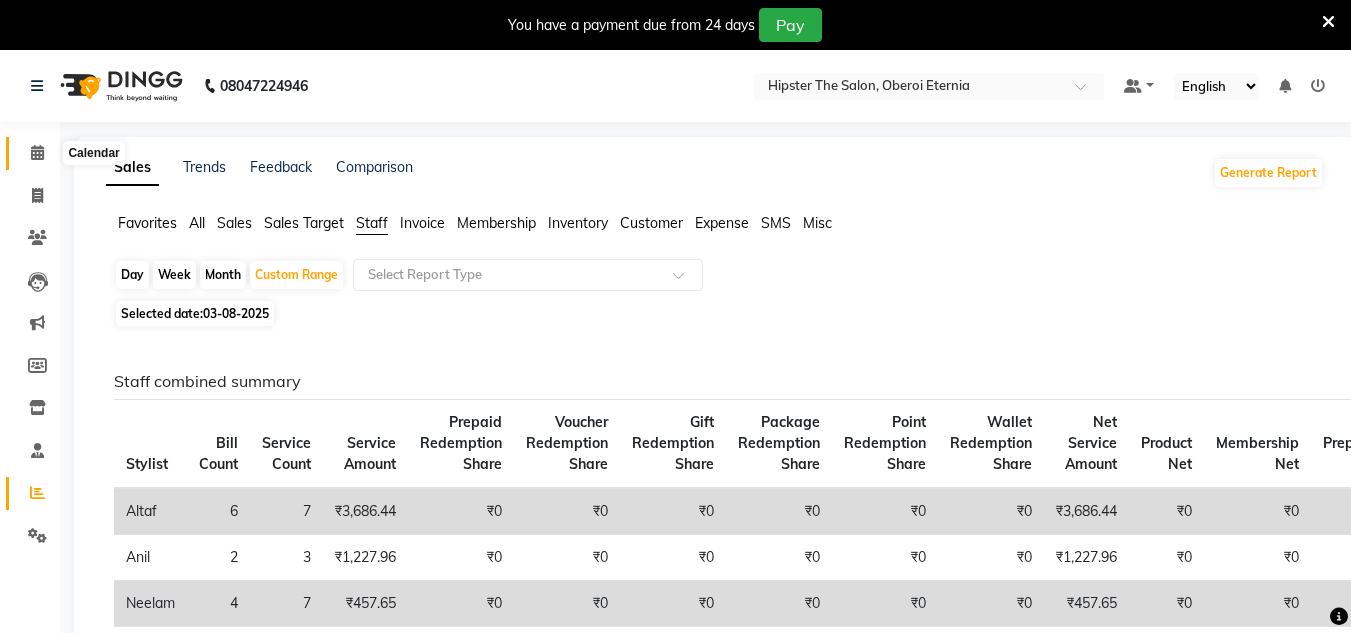 click 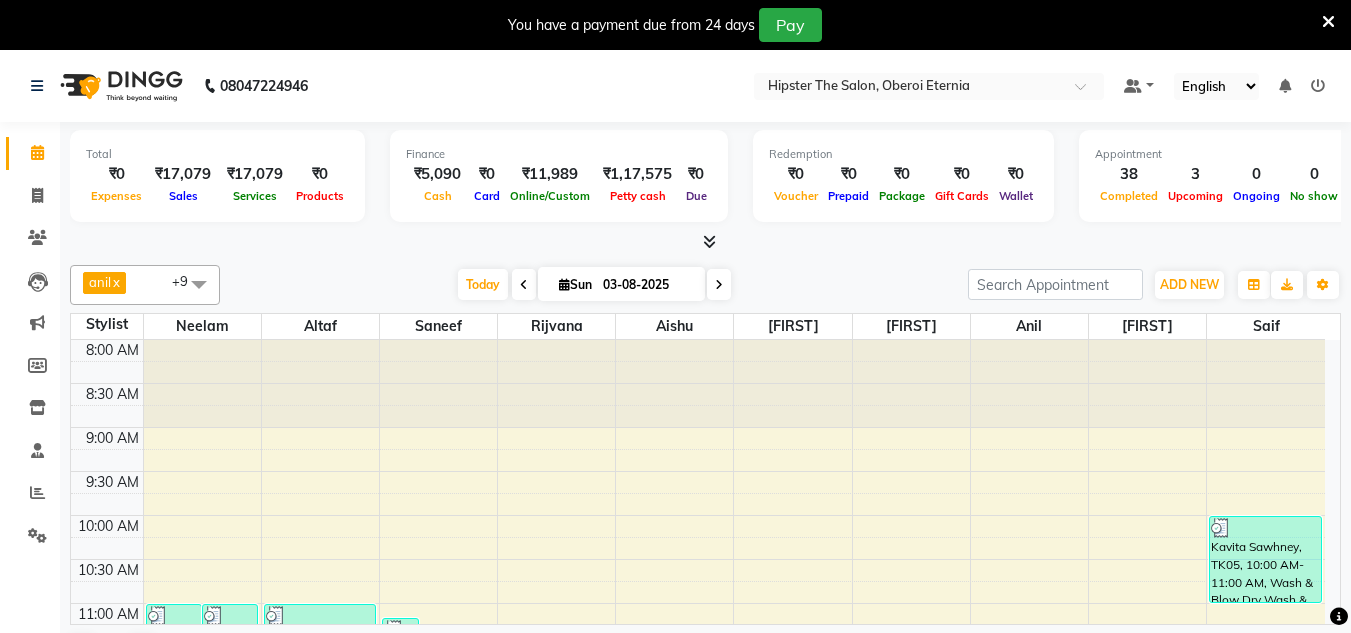 click at bounding box center [719, 284] 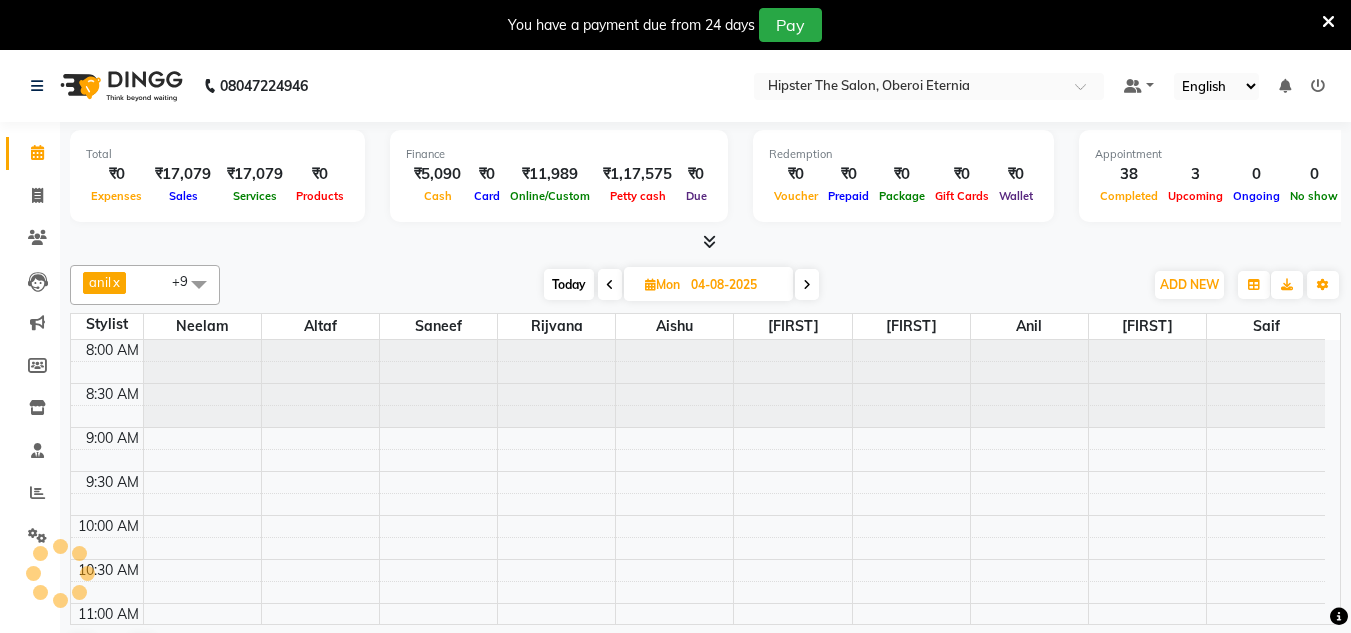 scroll, scrollTop: 859, scrollLeft: 0, axis: vertical 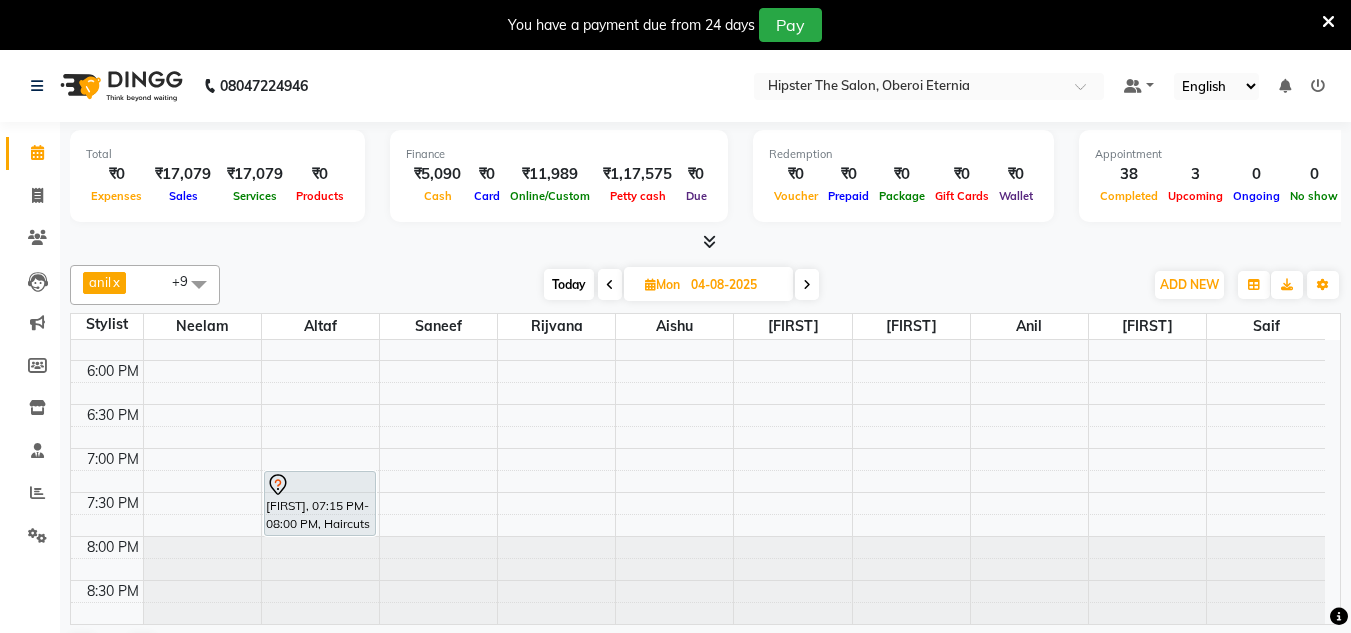click at bounding box center (807, 285) 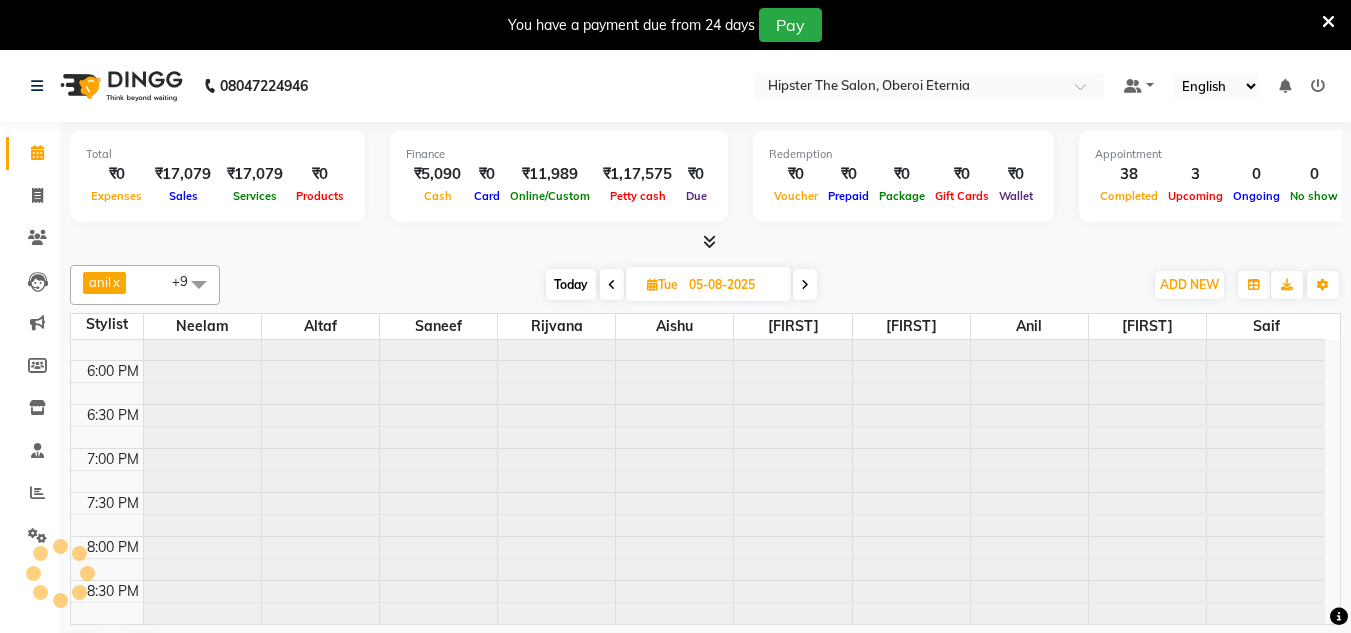 scroll, scrollTop: 859, scrollLeft: 0, axis: vertical 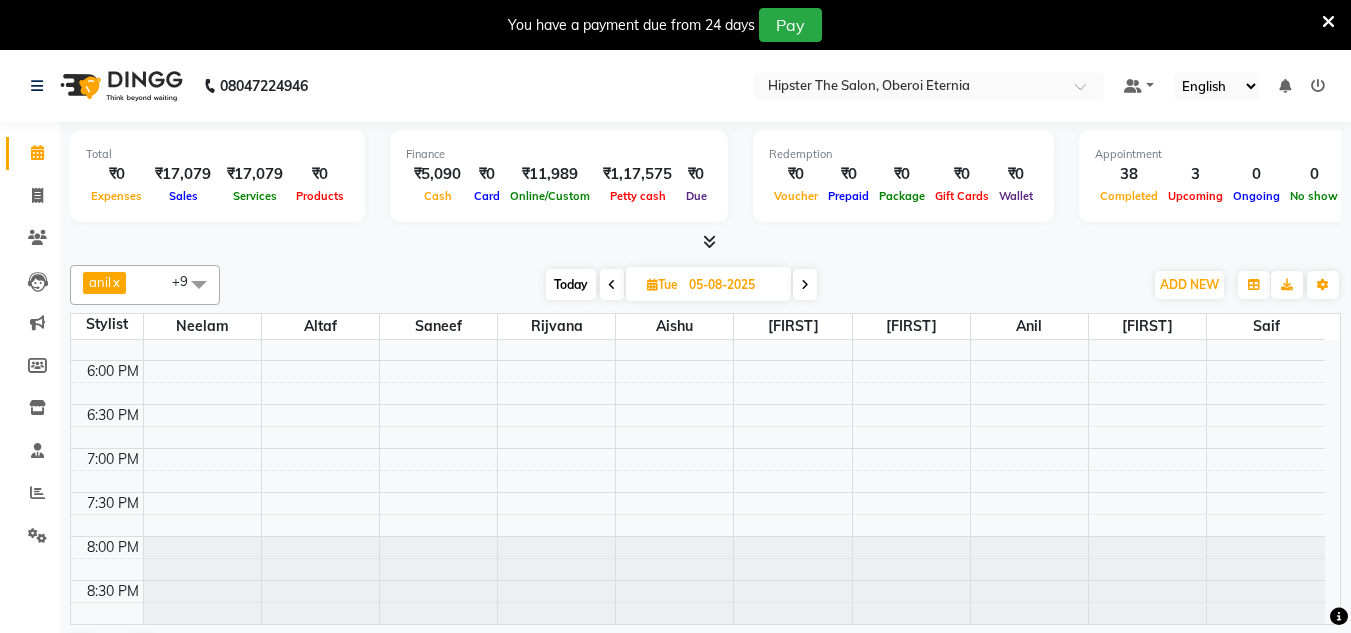 click at bounding box center [556, 580] 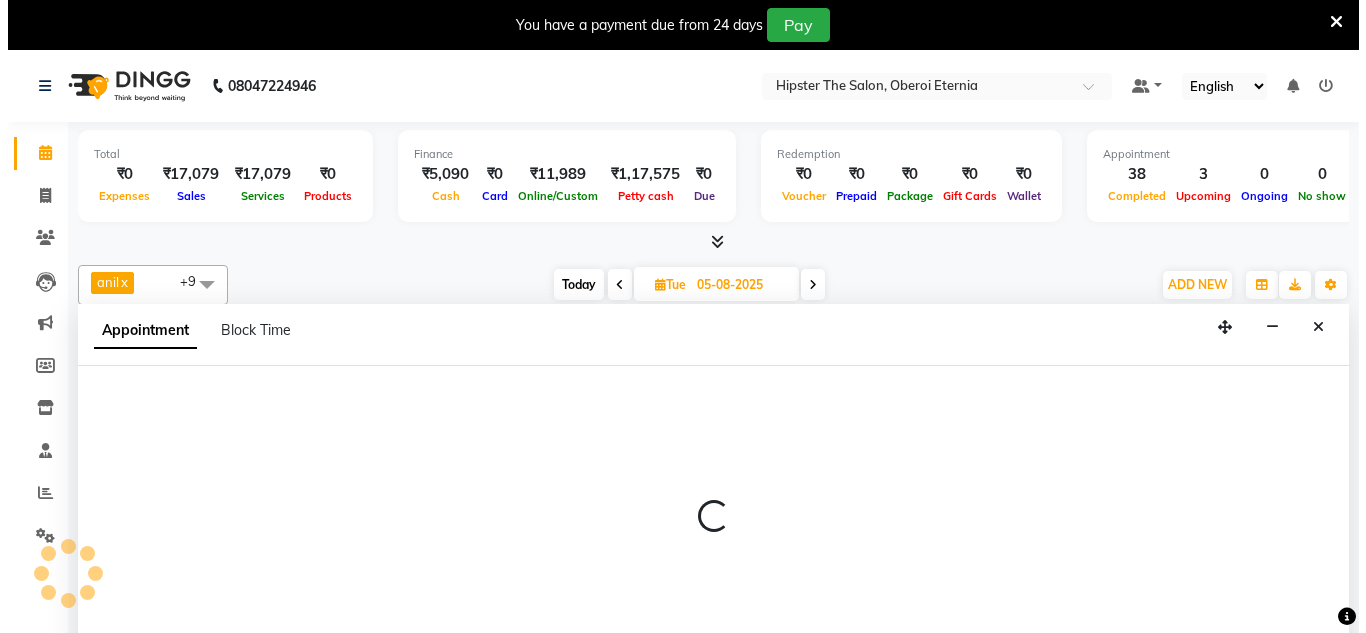 scroll, scrollTop: 51, scrollLeft: 0, axis: vertical 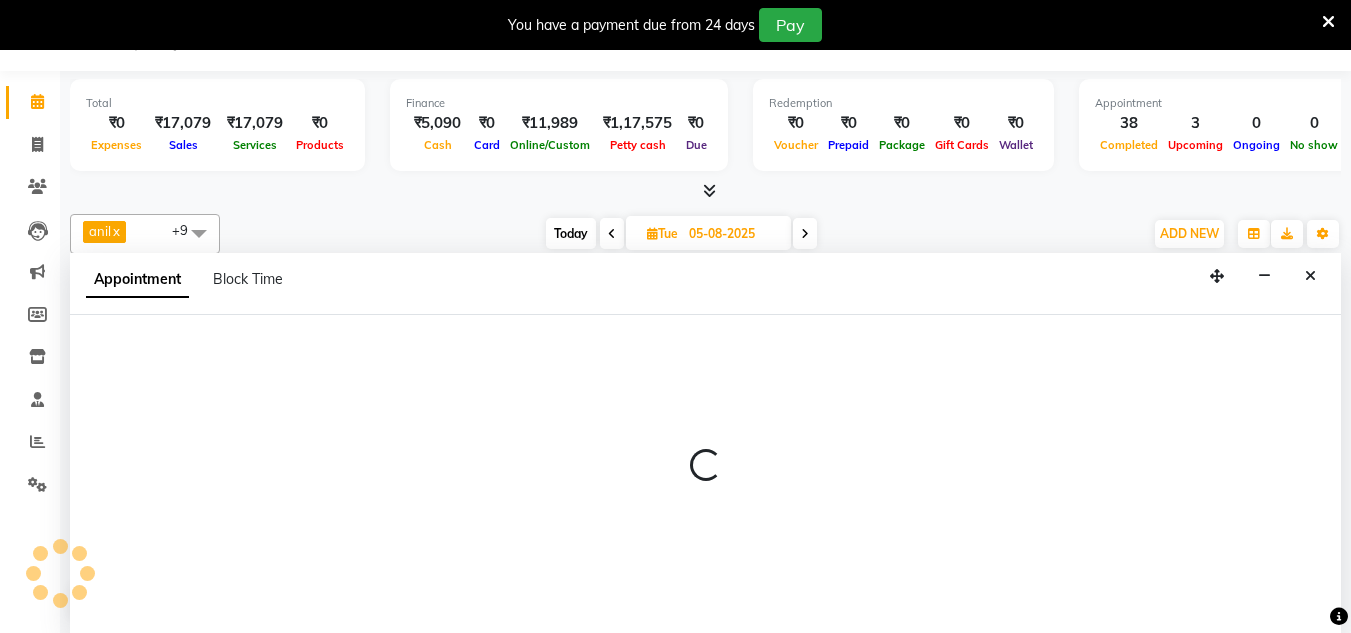 select on "85981" 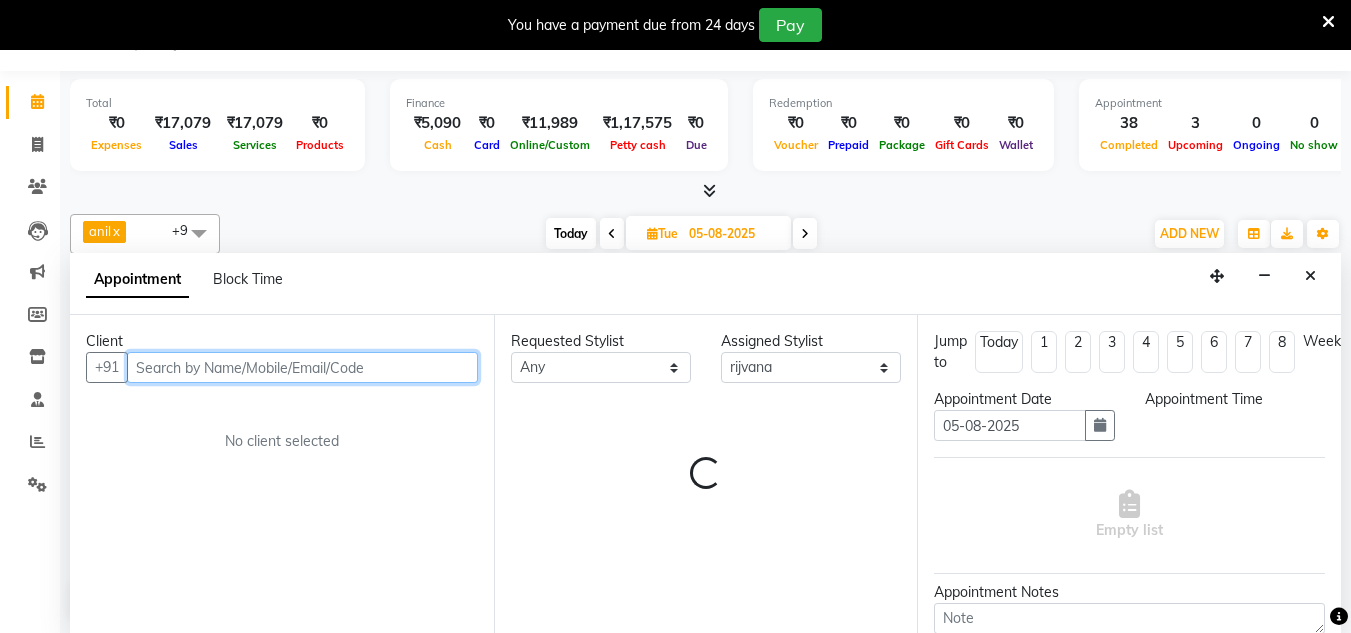 select on "1185" 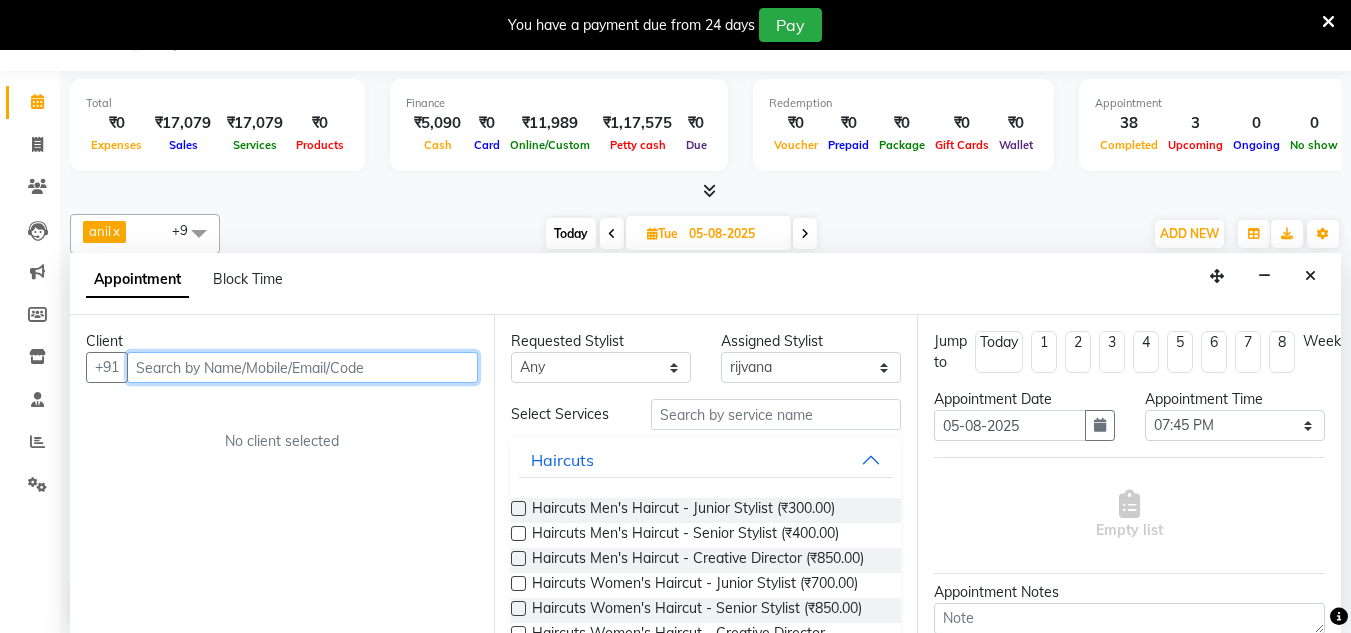 click at bounding box center [302, 367] 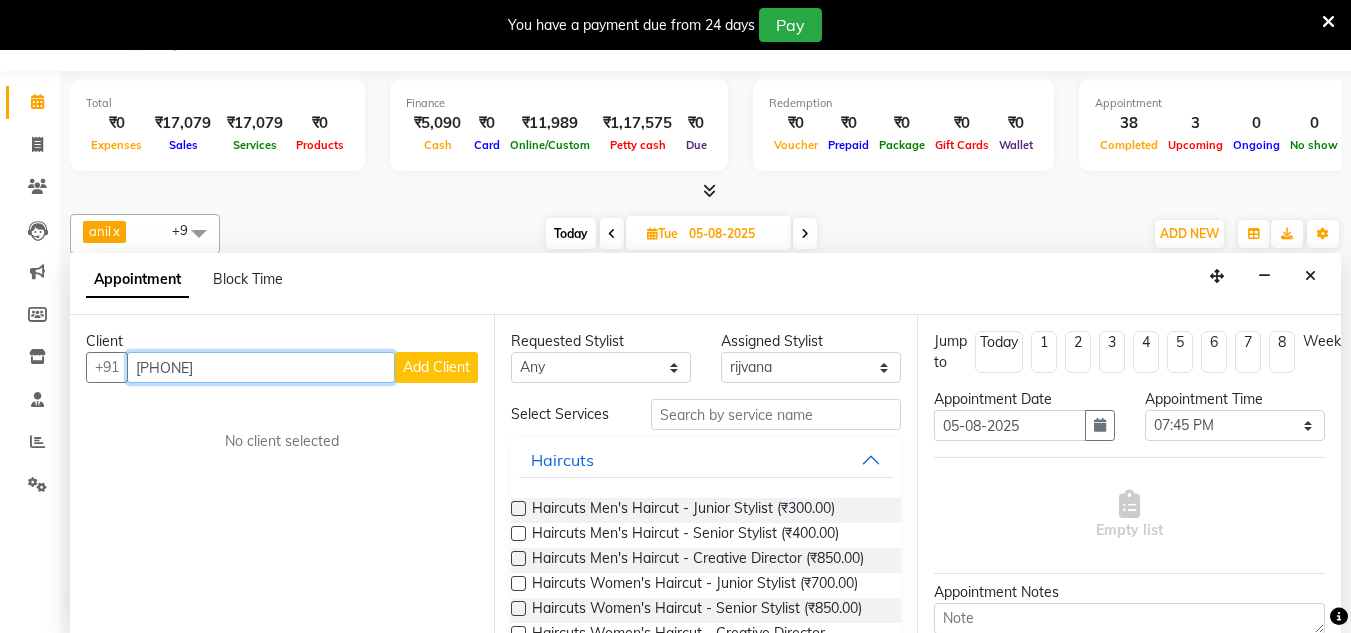 type on "[PHONE]" 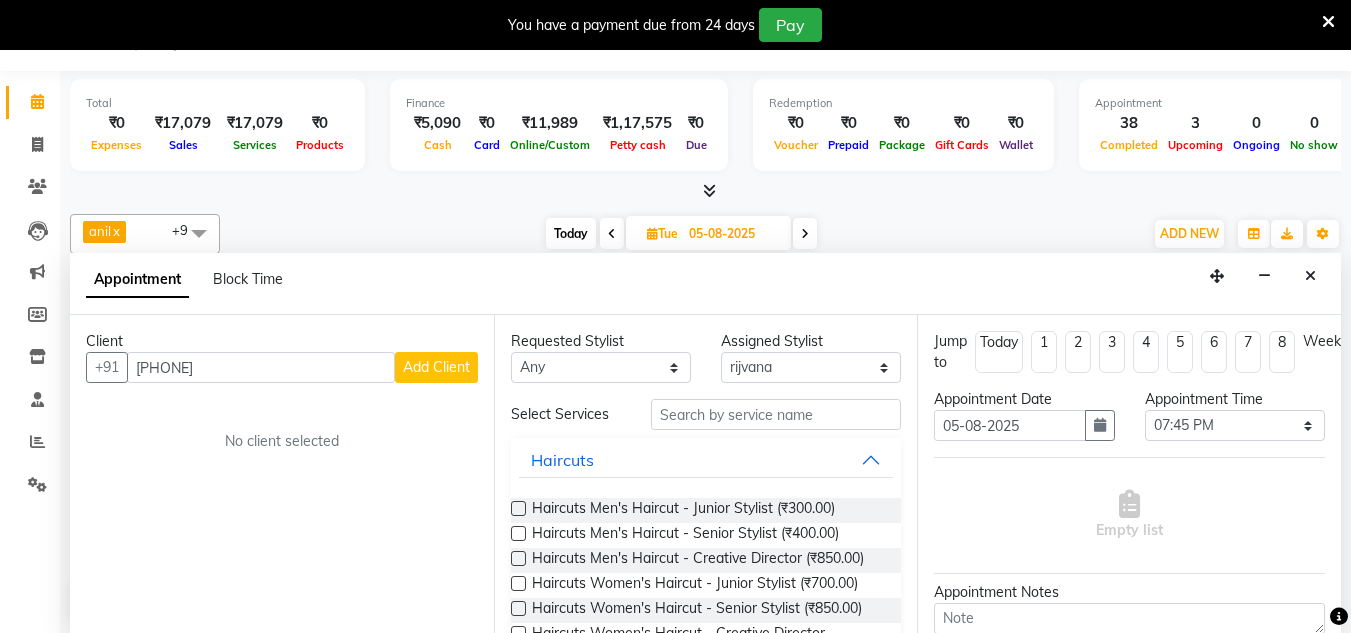 click on "Add Client" at bounding box center [436, 367] 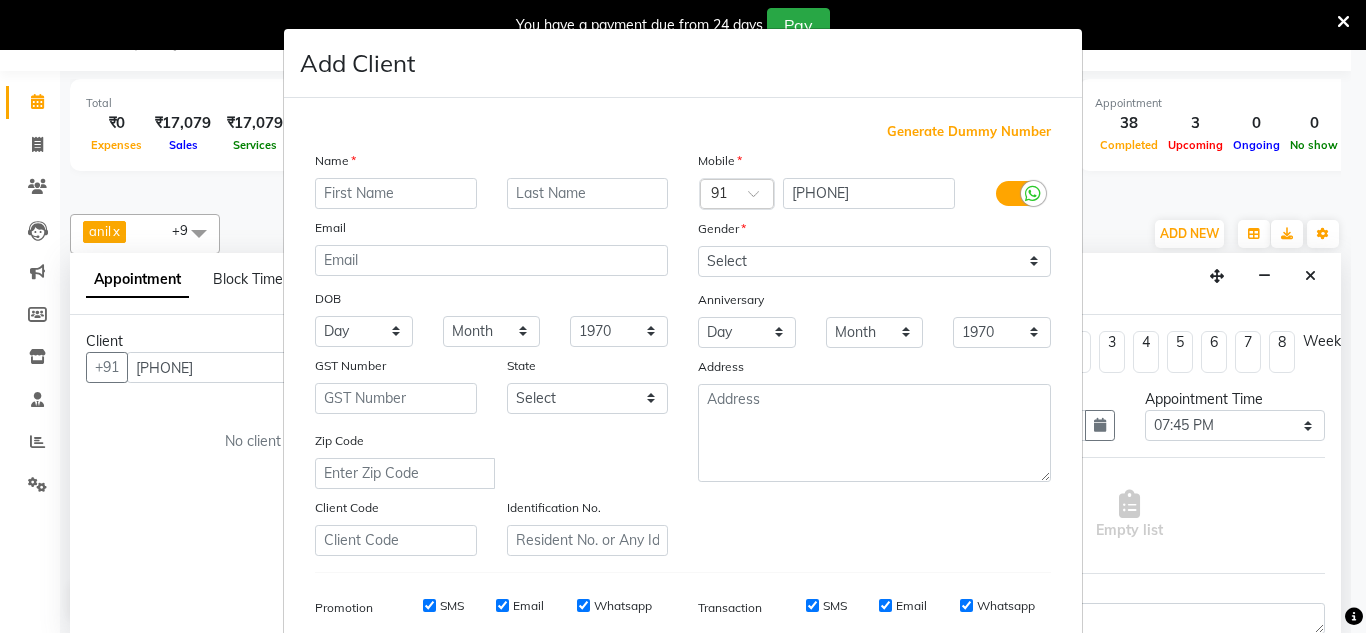 click at bounding box center (396, 193) 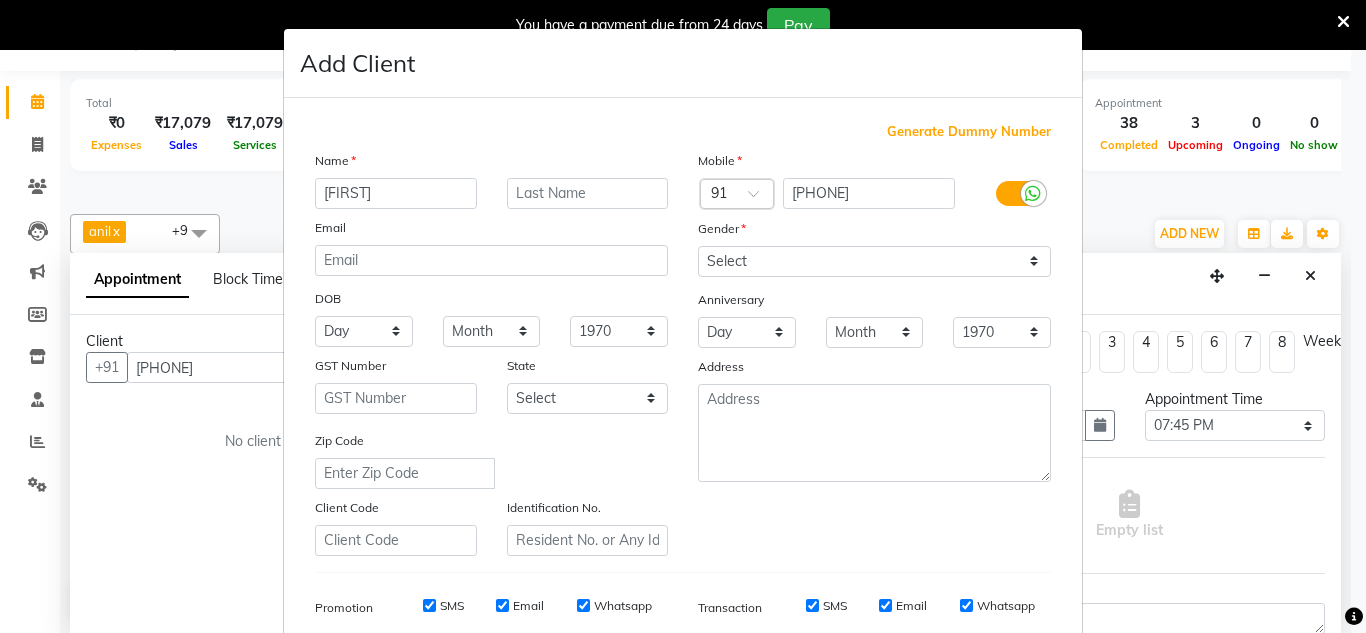 type on "[FIRST]" 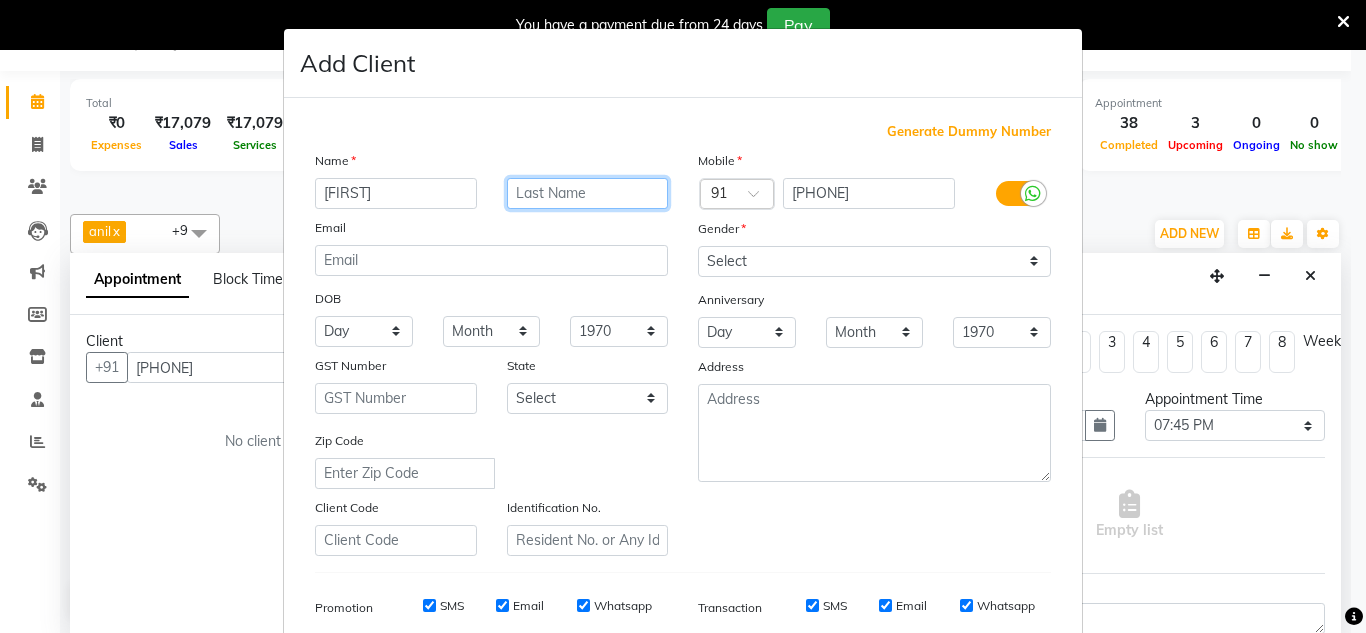 click at bounding box center [588, 193] 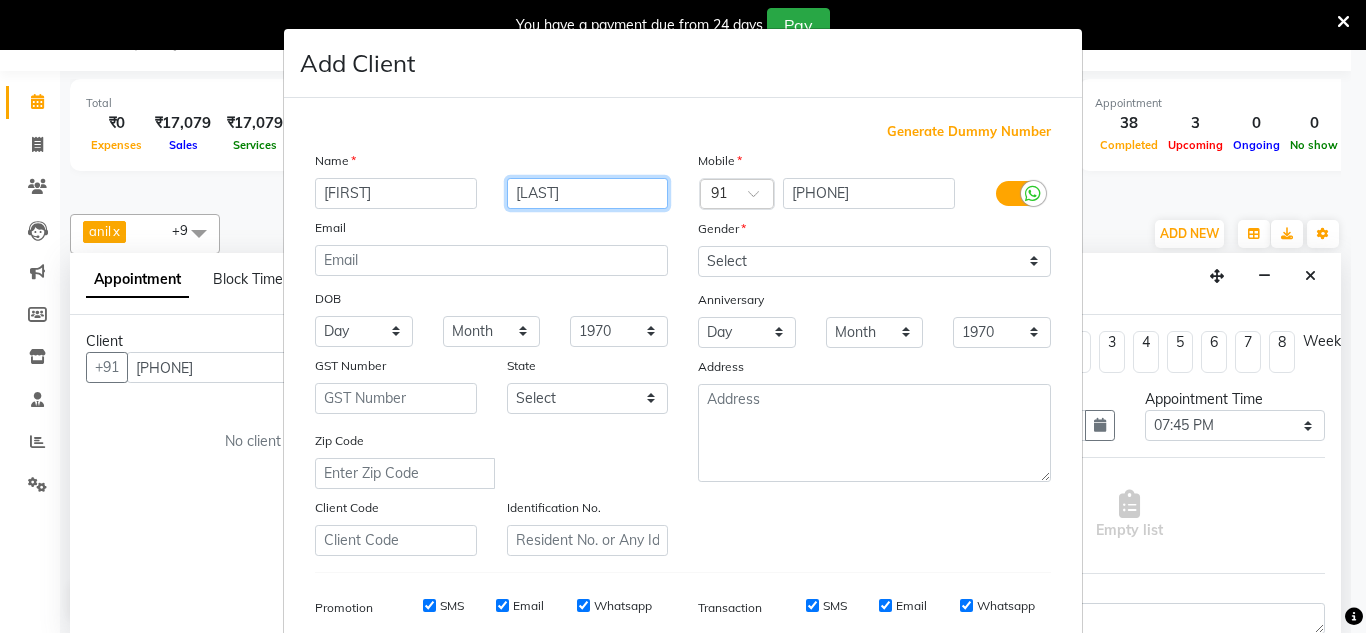 type on "[LAST]" 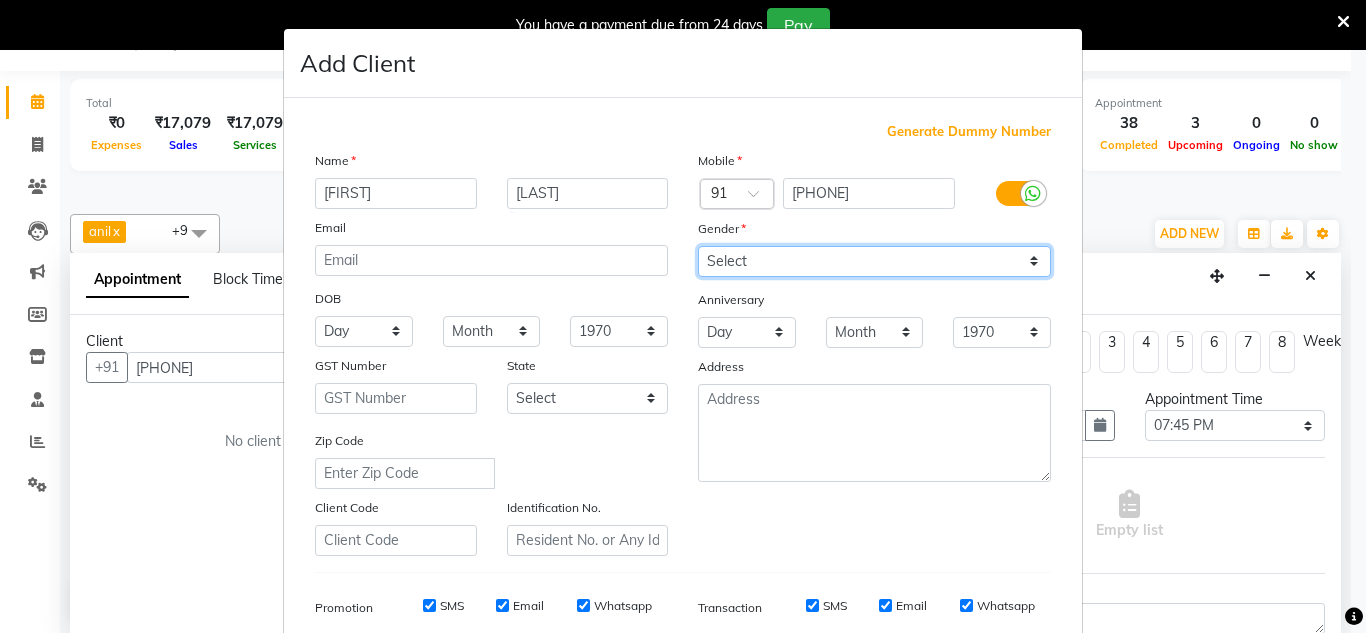 click on "Select Male Female Other Prefer Not To Say" at bounding box center [874, 261] 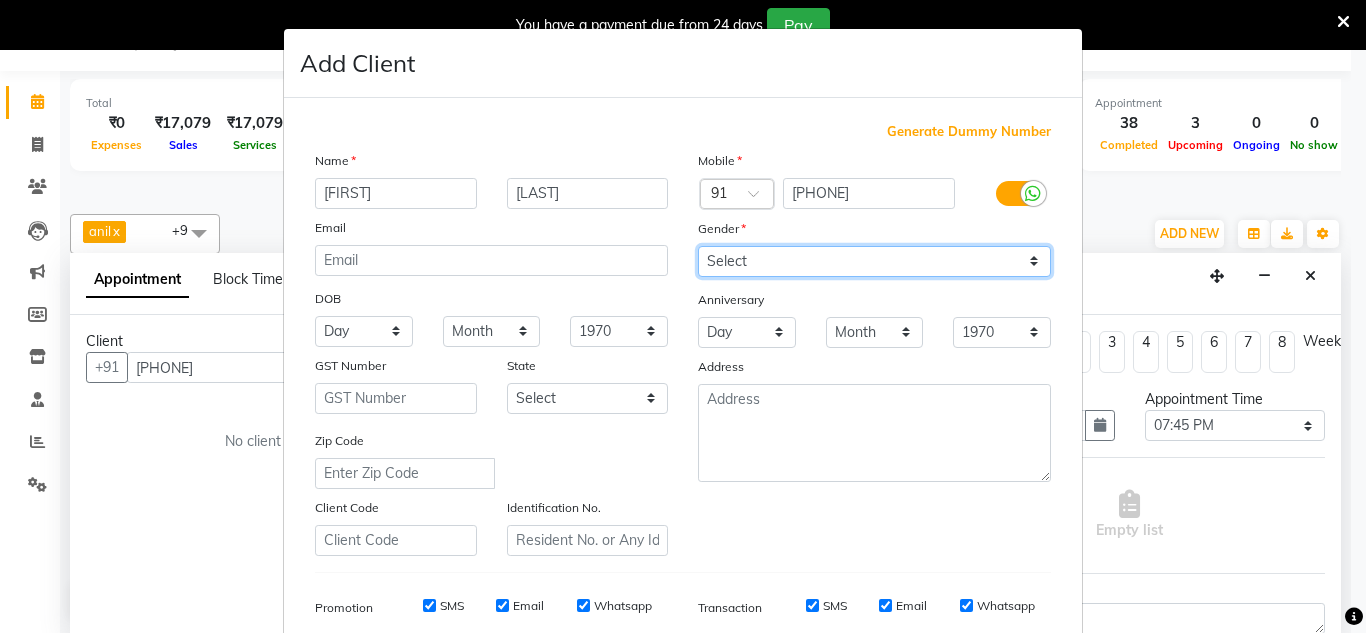 select on "female" 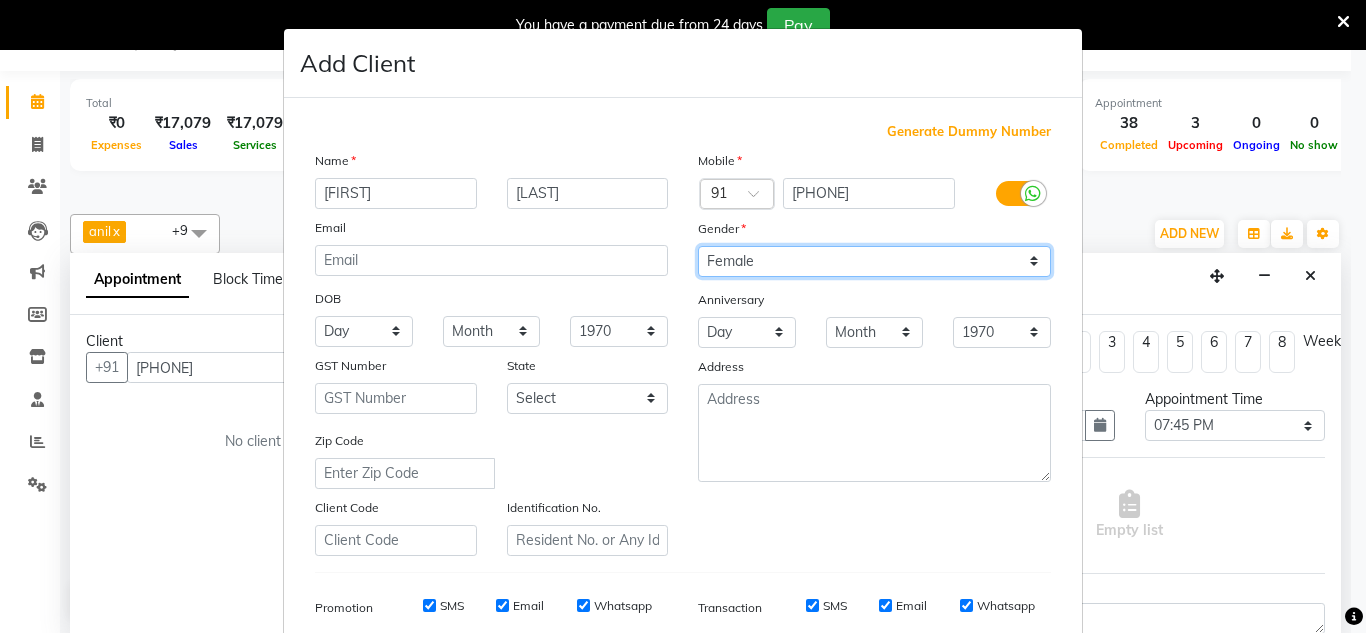 click on "Select Male Female Other Prefer Not To Say" at bounding box center (874, 261) 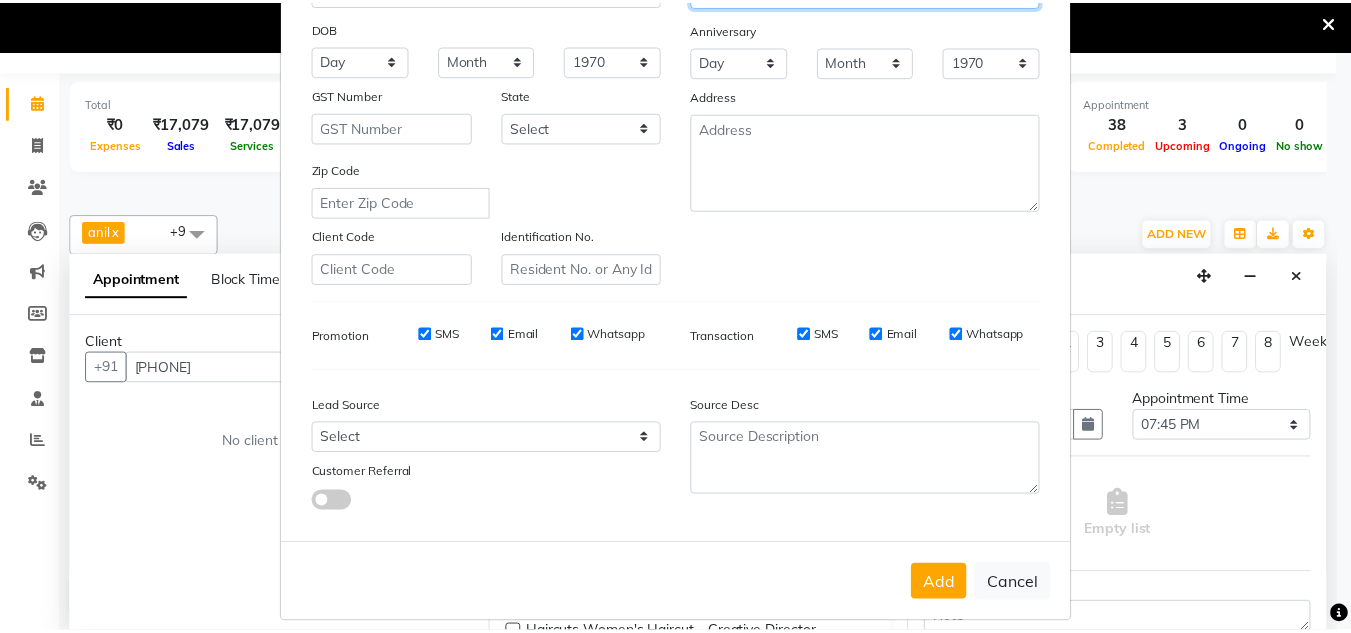 scroll, scrollTop: 274, scrollLeft: 0, axis: vertical 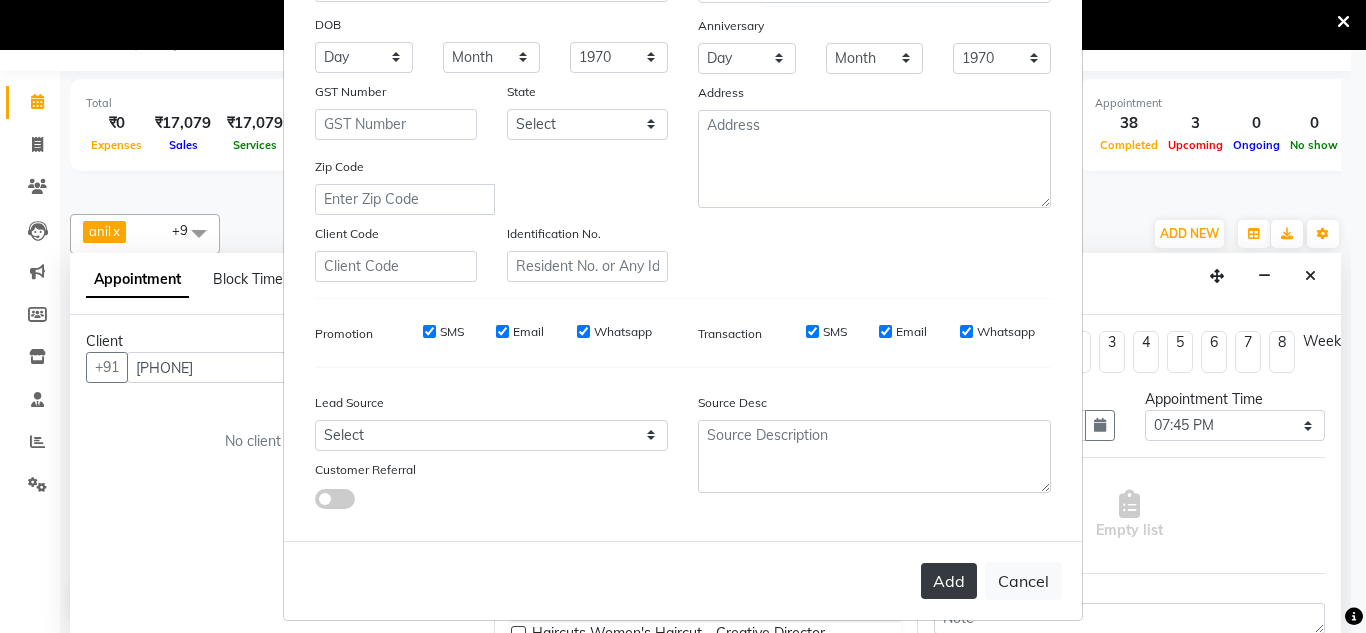 click on "Add" at bounding box center (949, 581) 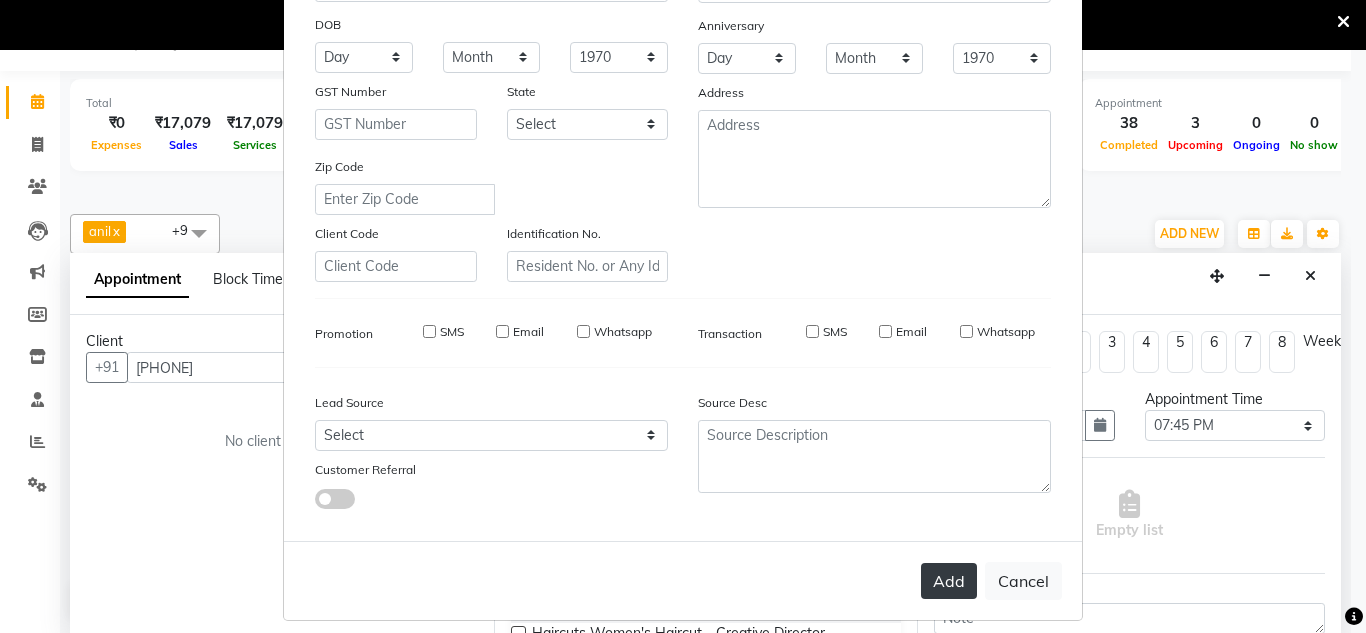 type 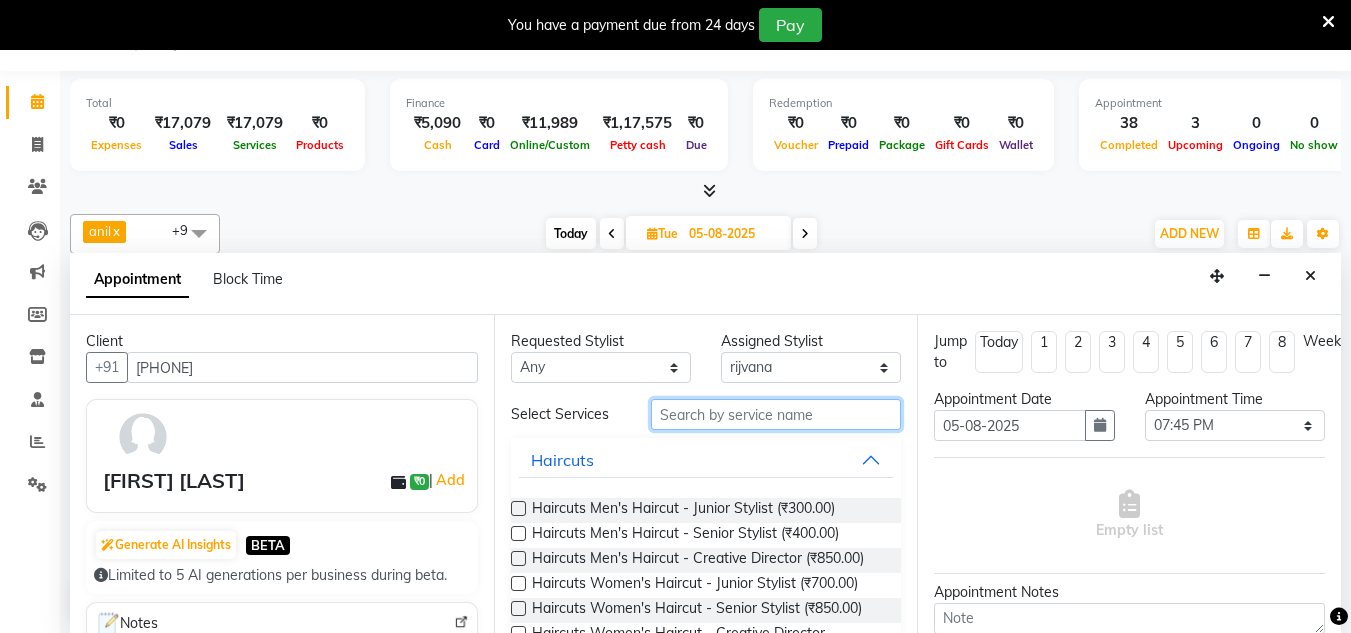 click at bounding box center [776, 414] 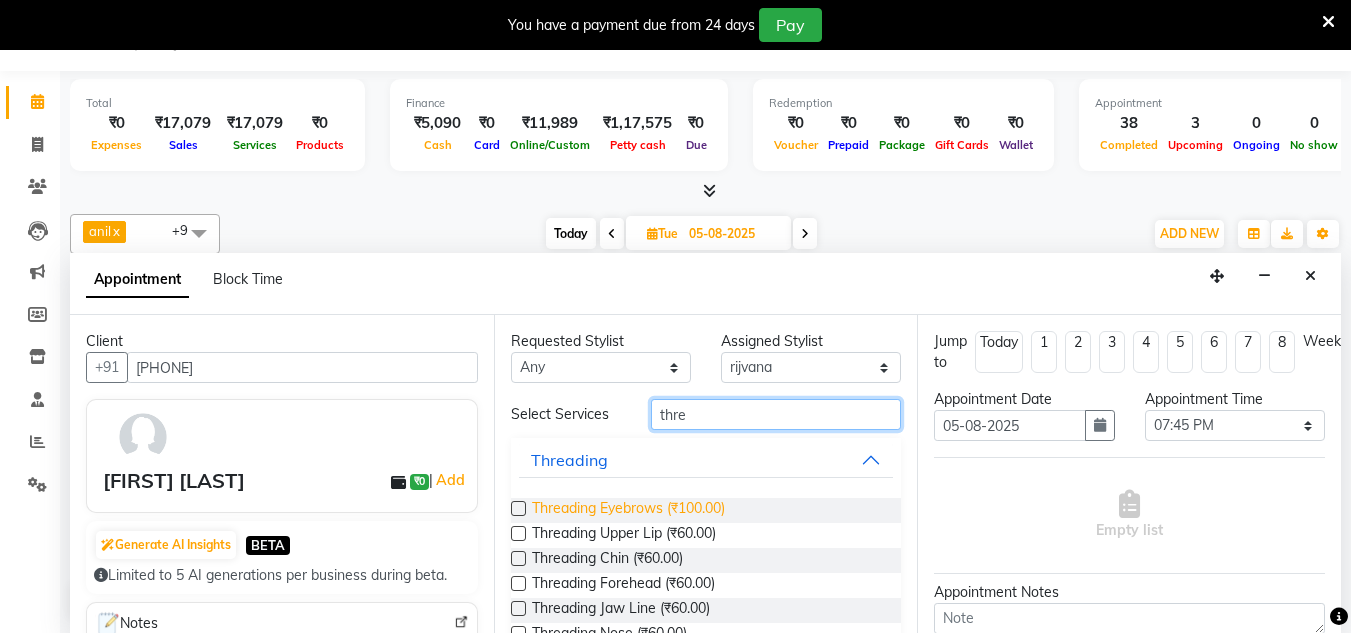 type on "thre" 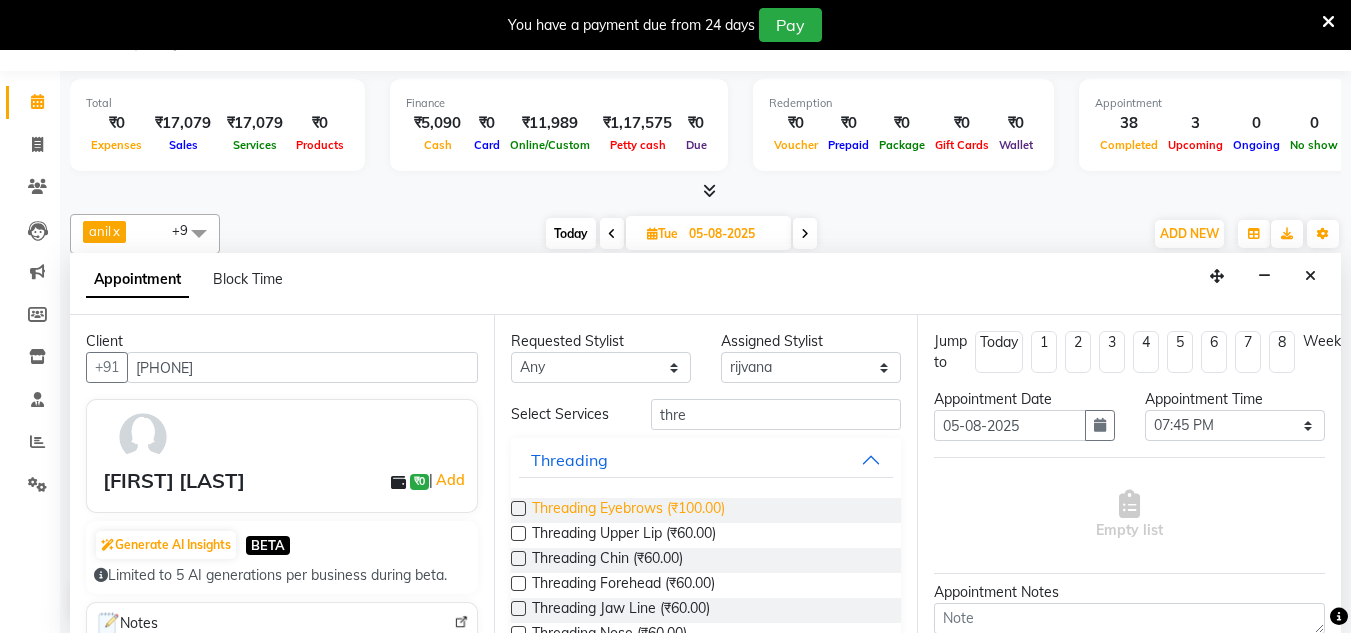 click on "Threading Eyebrows (₹100.00)" at bounding box center (628, 510) 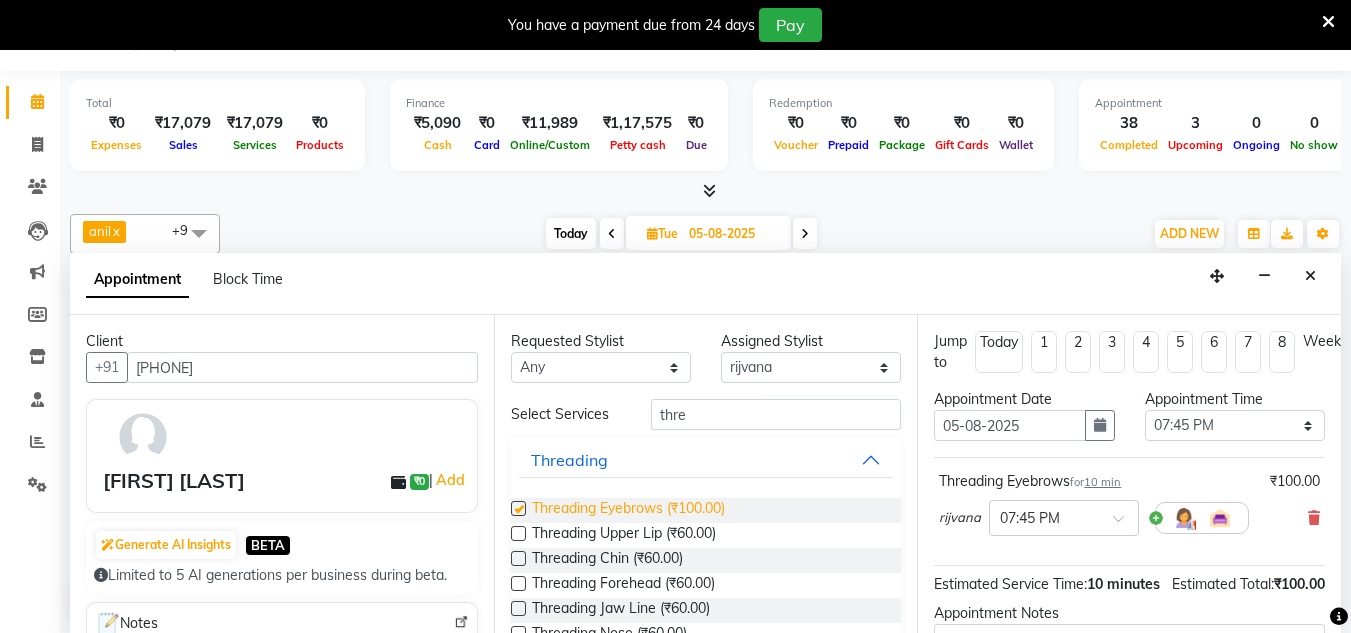 checkbox on "false" 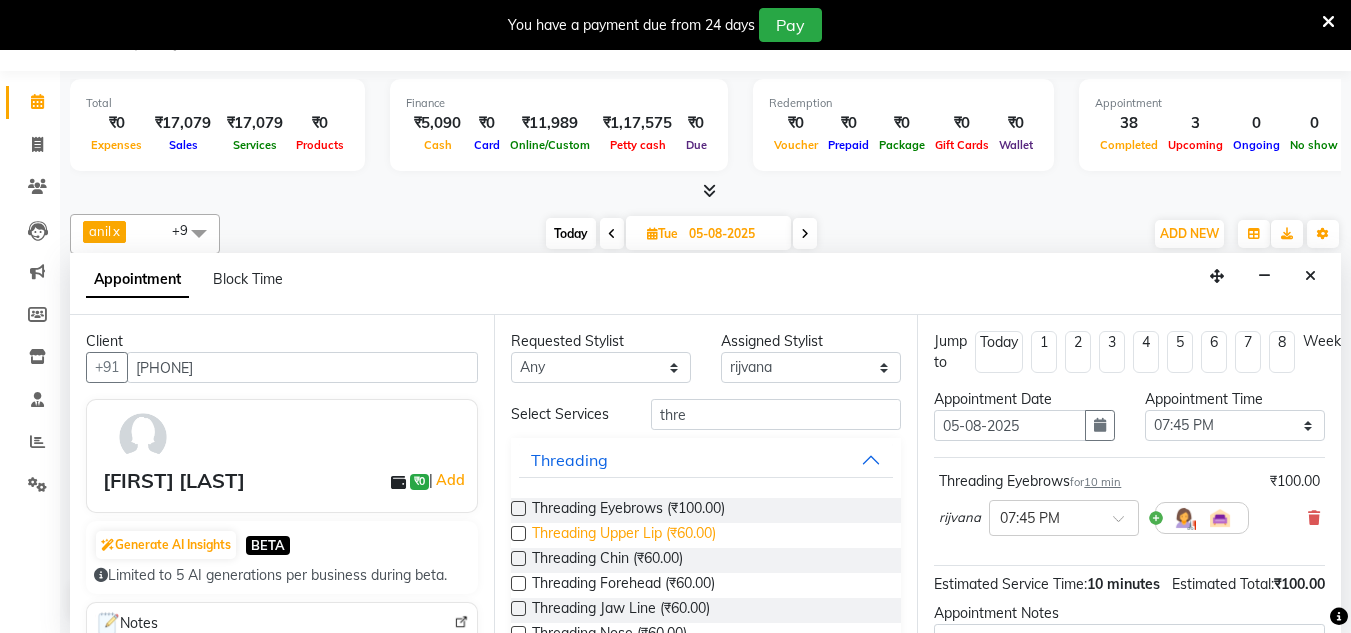 click on "Threading Upper Lip (₹60.00)" at bounding box center (624, 535) 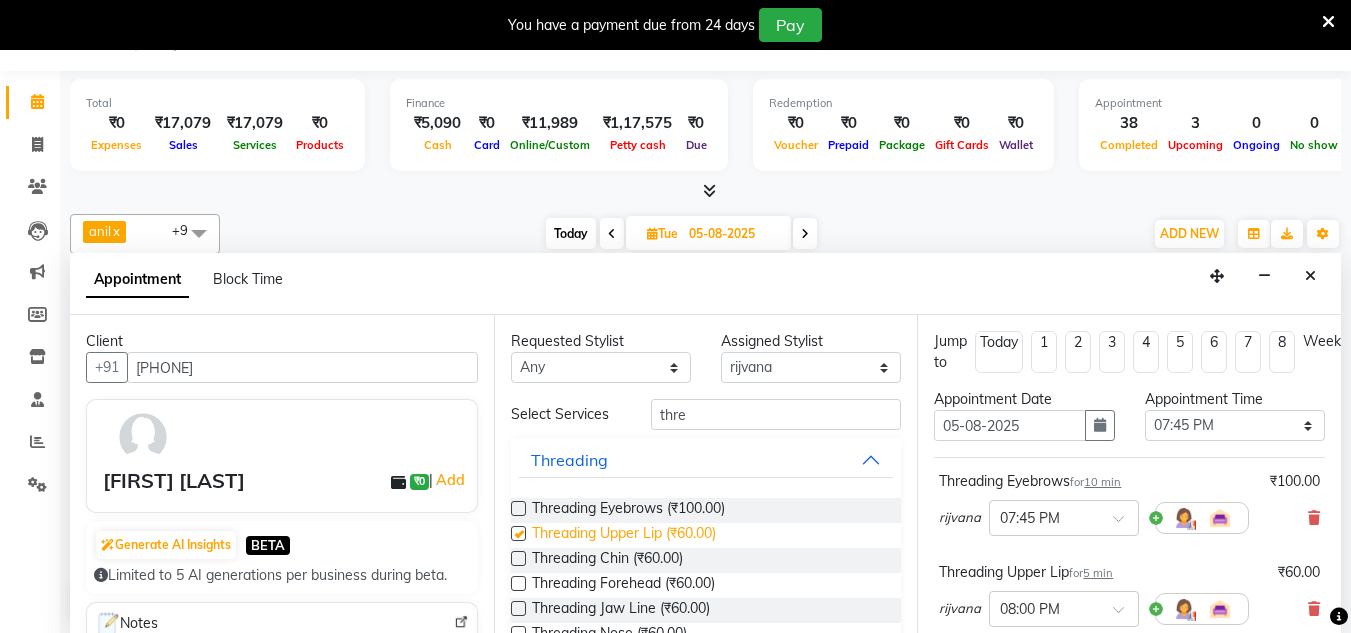 checkbox on "false" 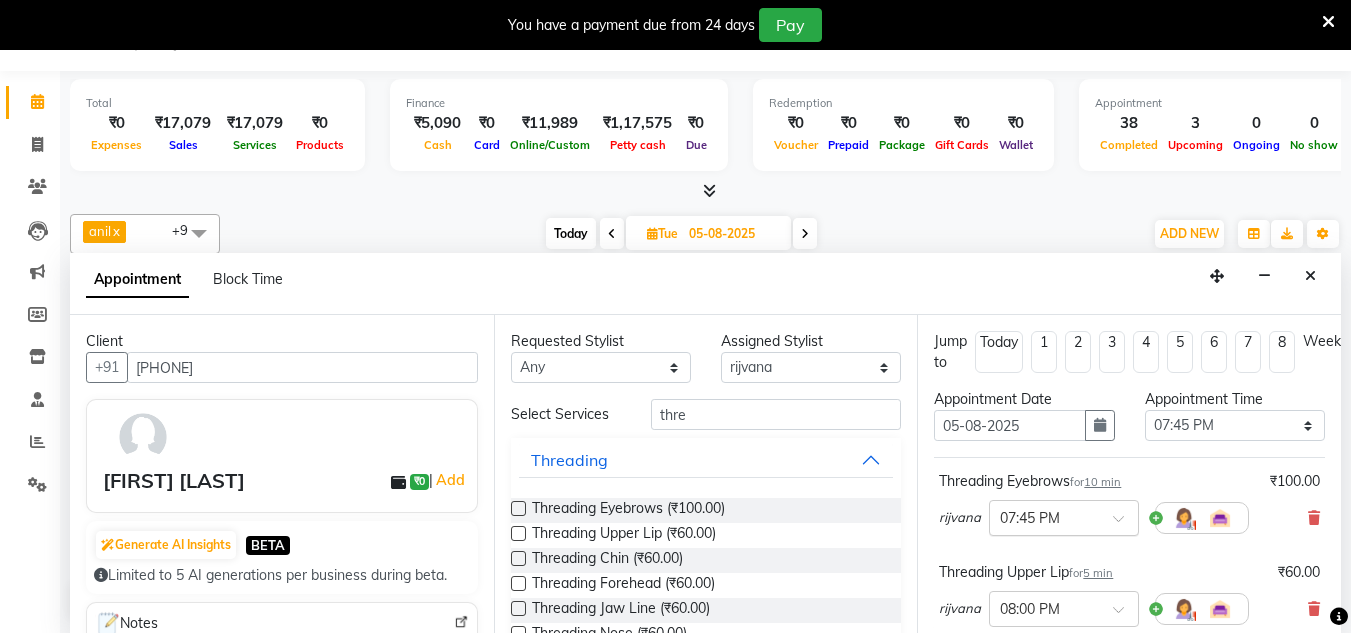 scroll, scrollTop: 335, scrollLeft: 21, axis: both 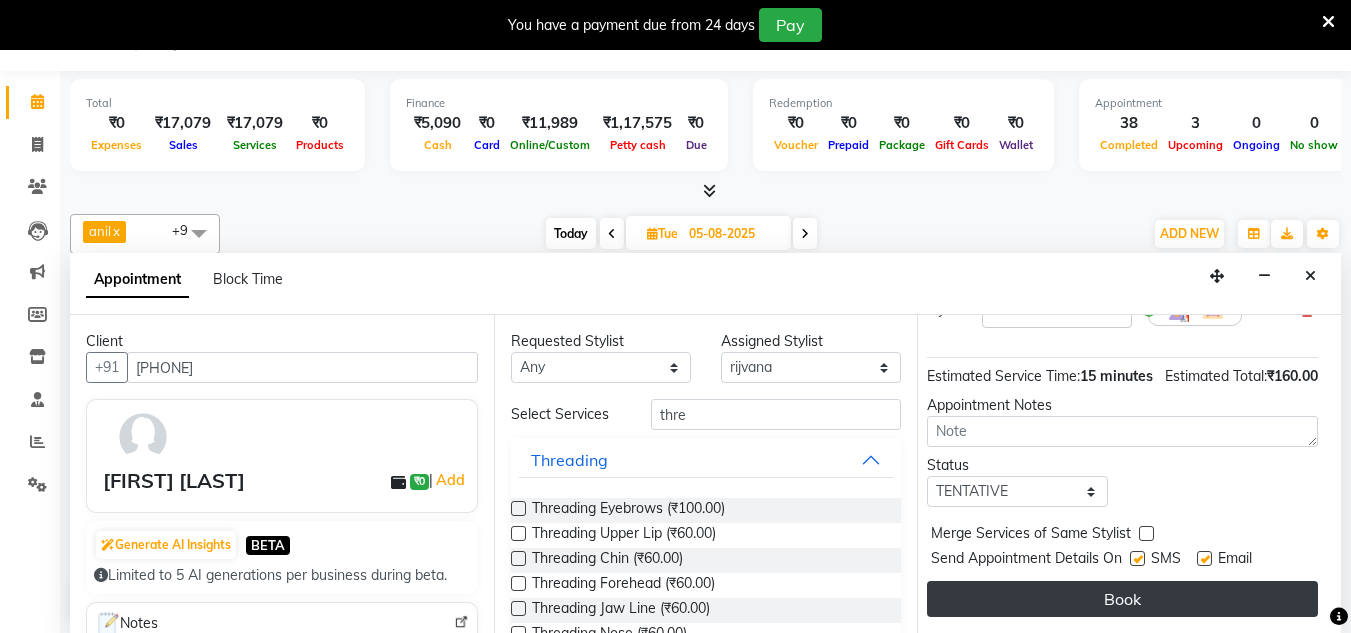 click on "Book" at bounding box center [1122, 599] 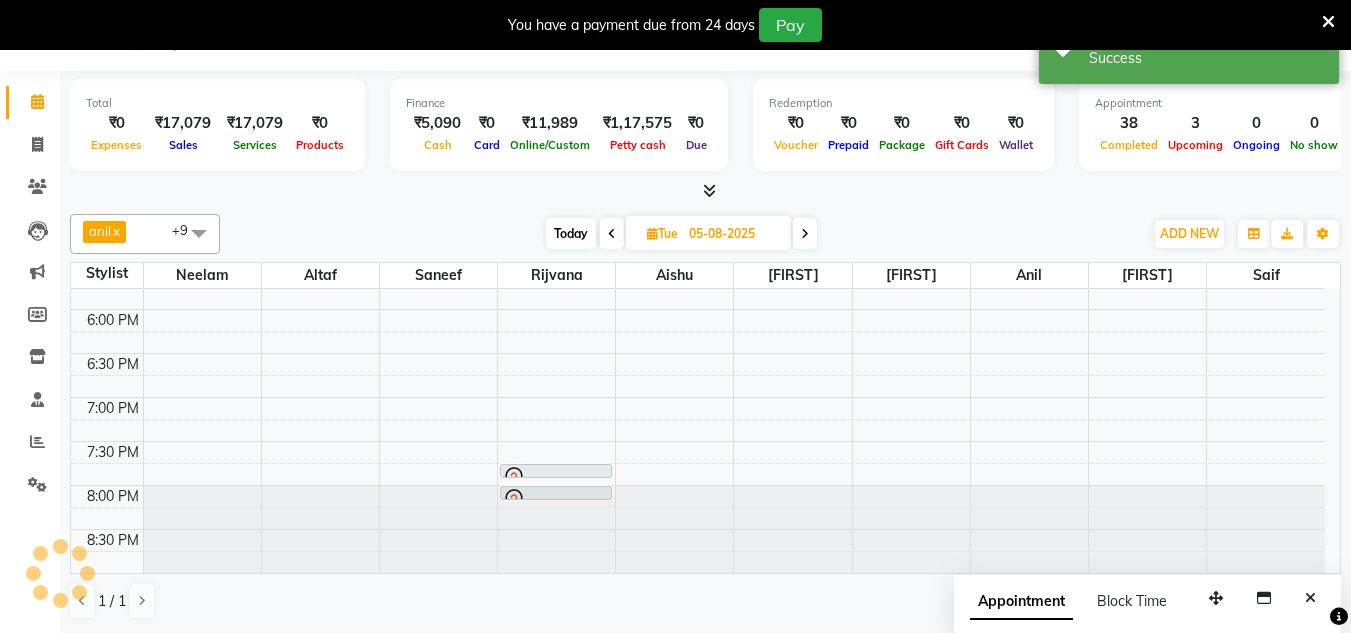 scroll, scrollTop: 0, scrollLeft: 0, axis: both 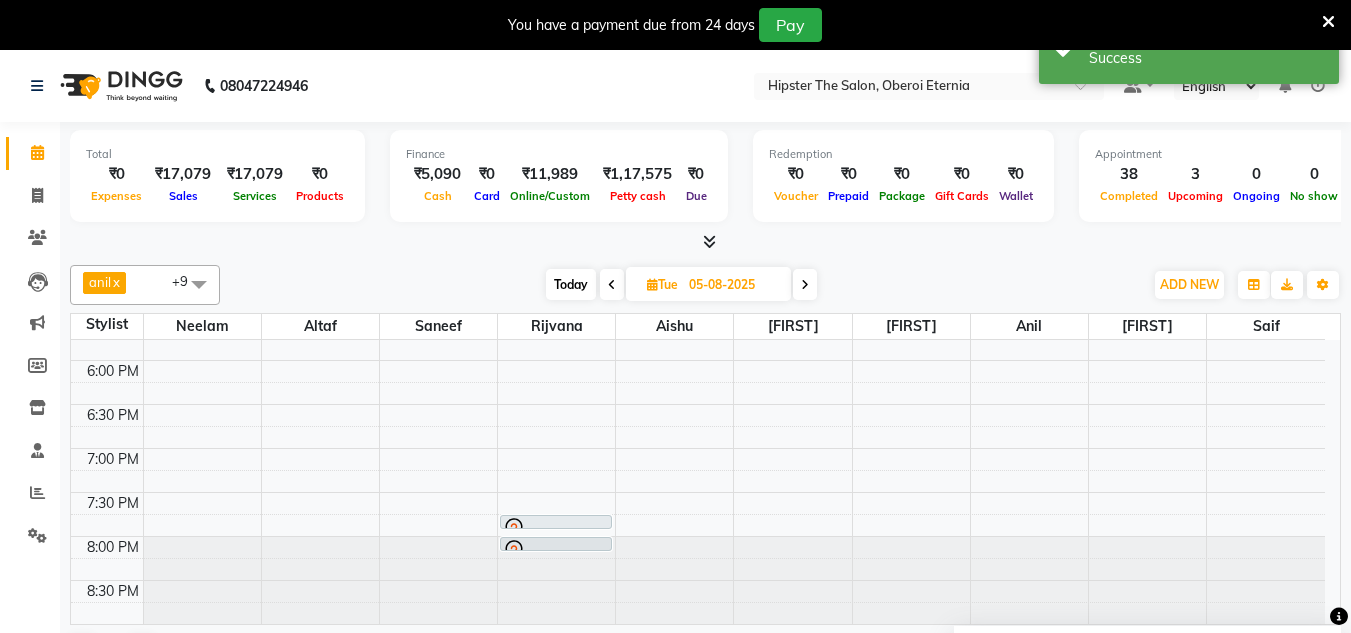 click on "Today" at bounding box center [571, 284] 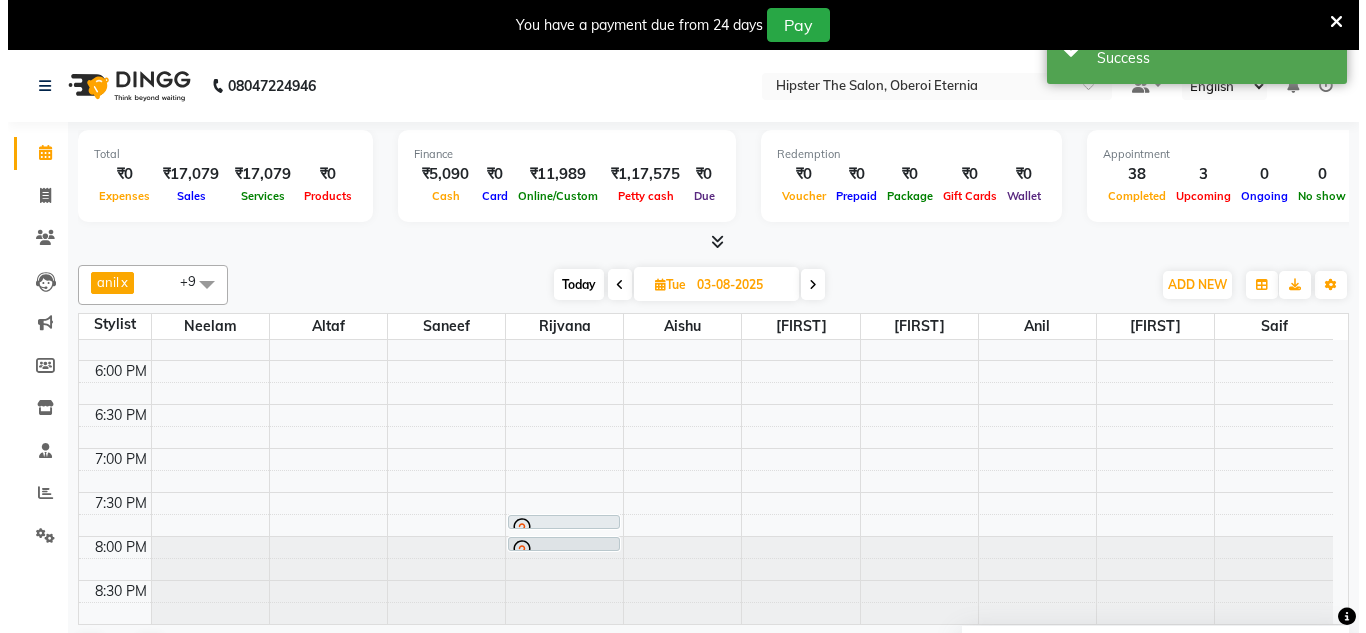 scroll, scrollTop: 859, scrollLeft: 0, axis: vertical 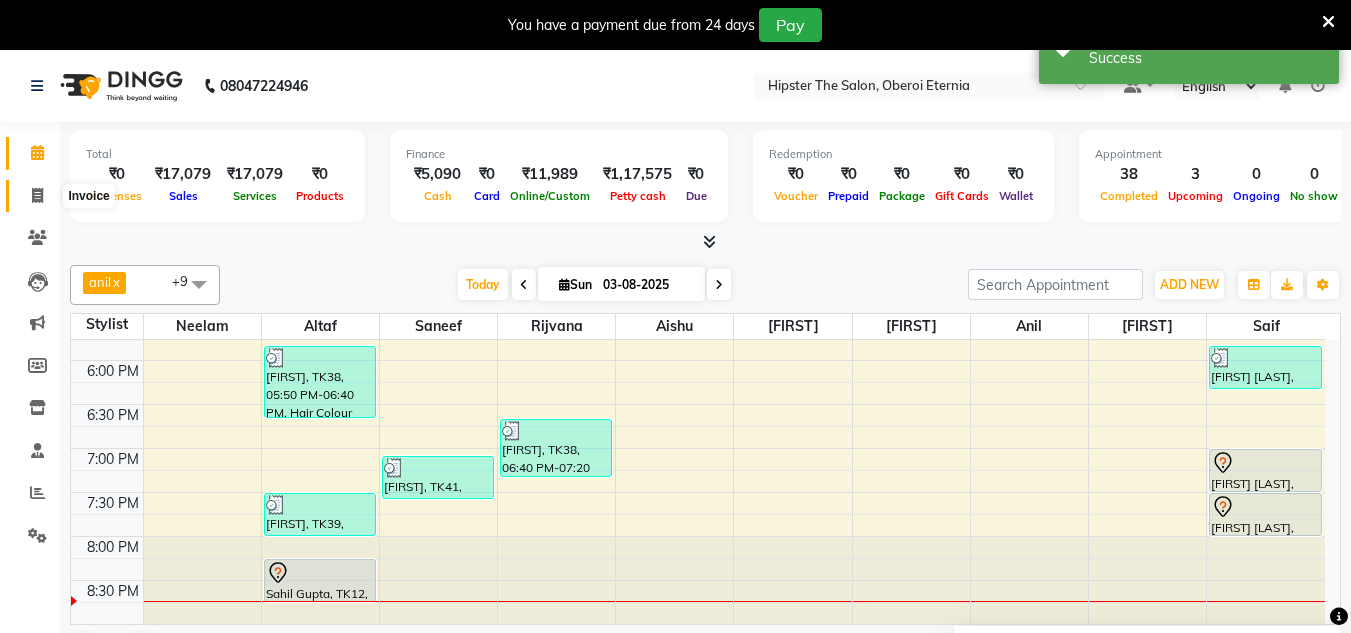 click 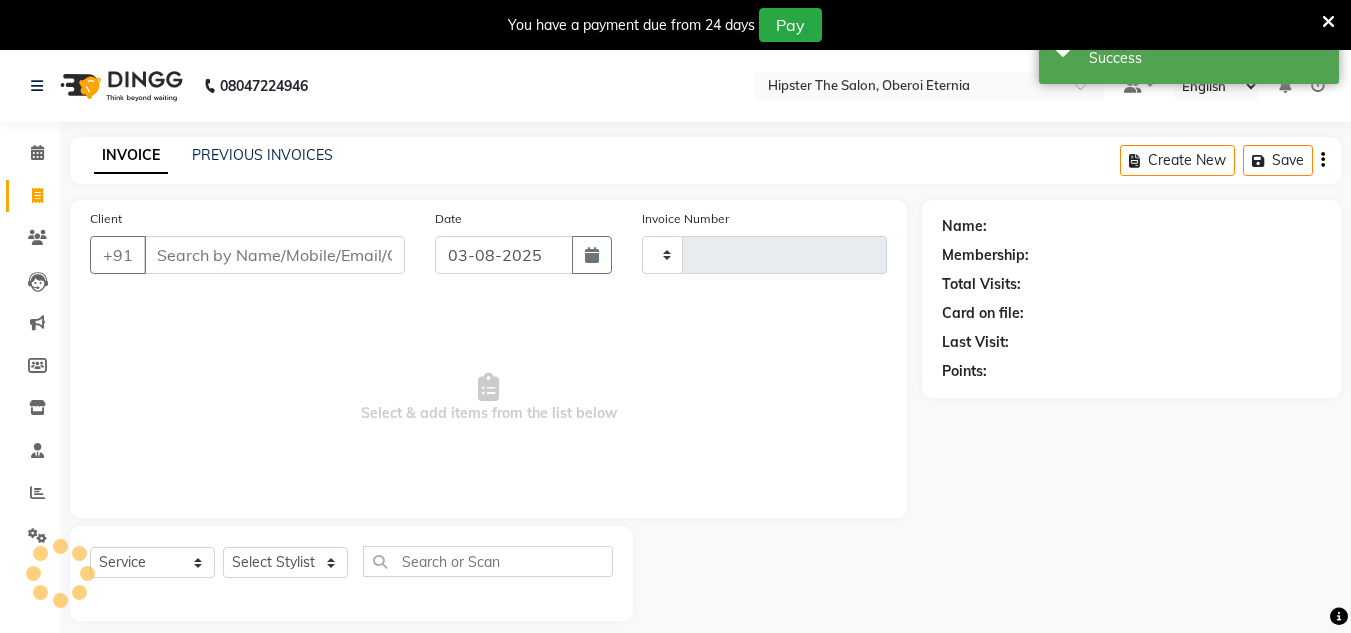 type on "0437" 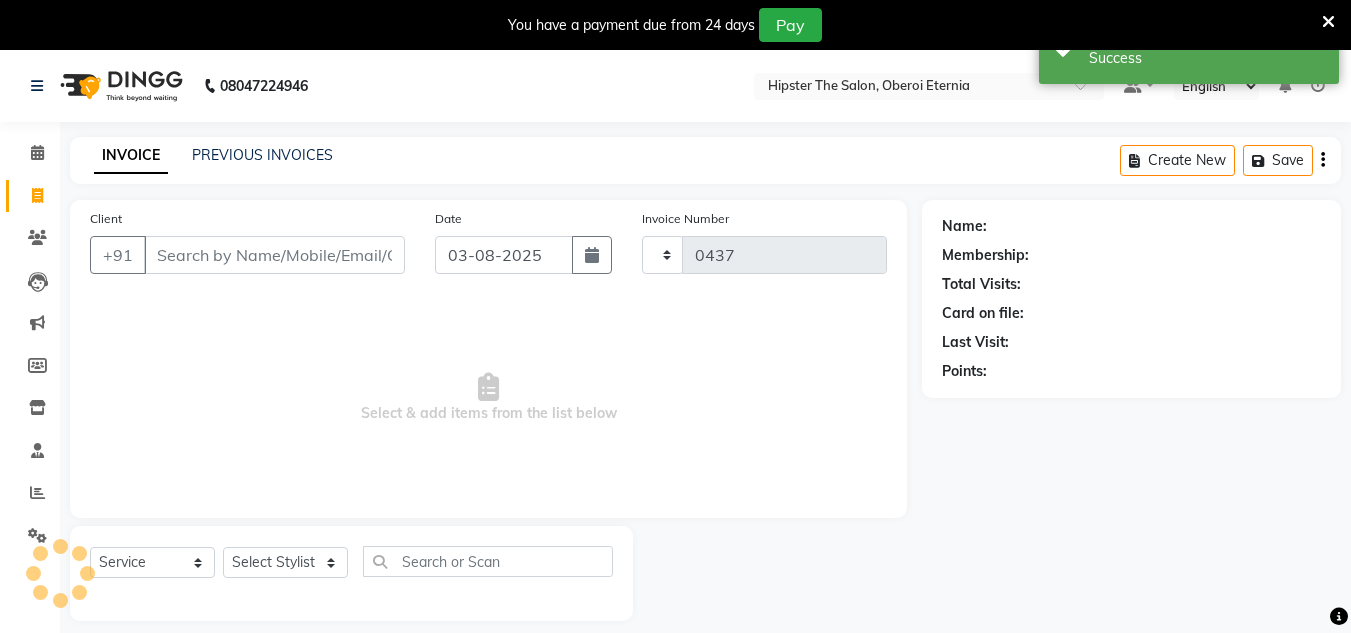 select on "8592" 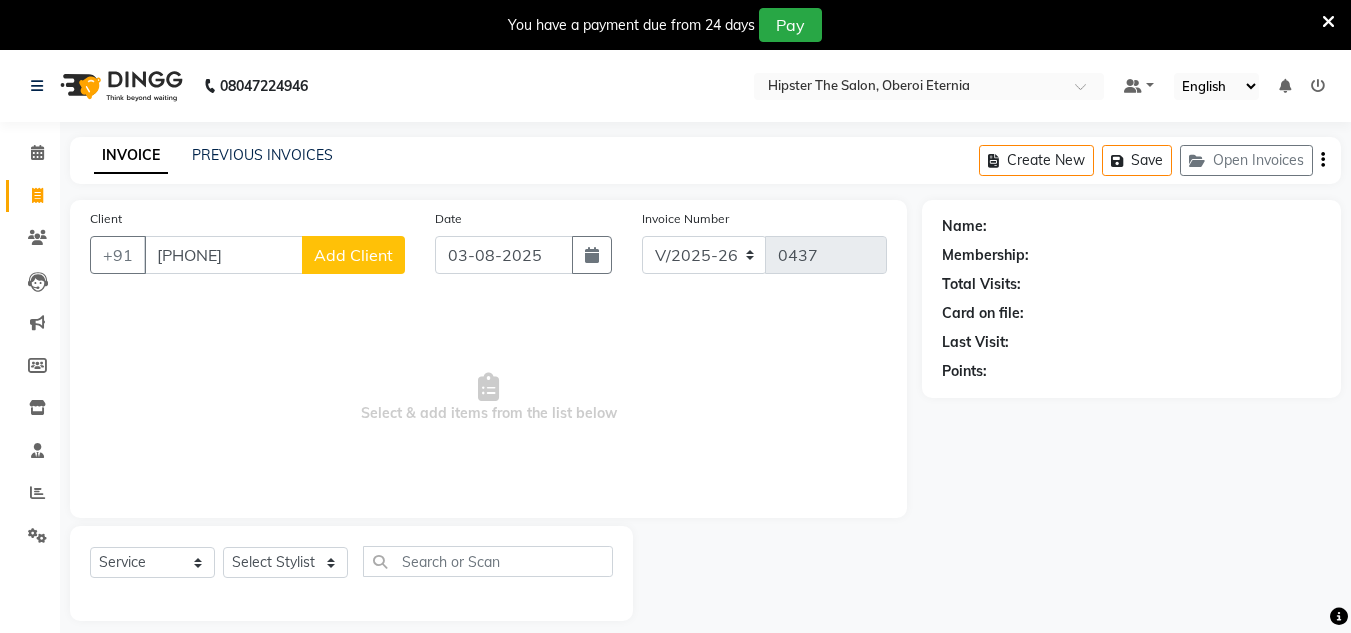 type on "[PHONE]" 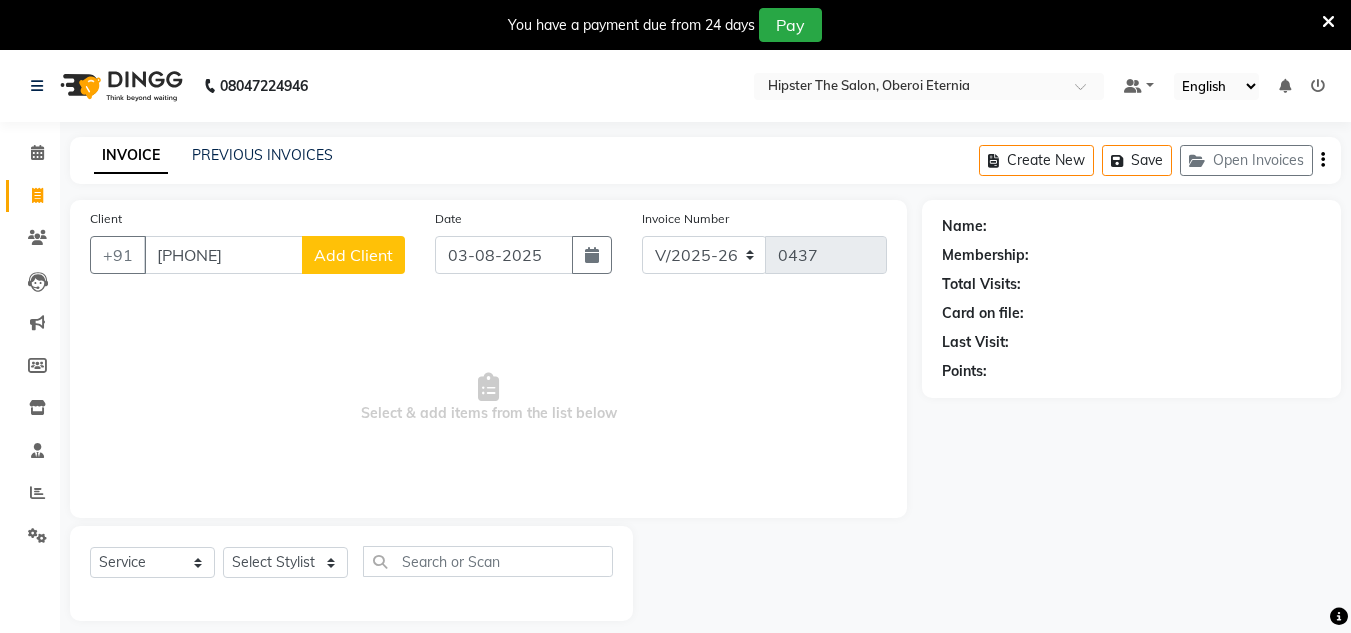click on "Add Client" 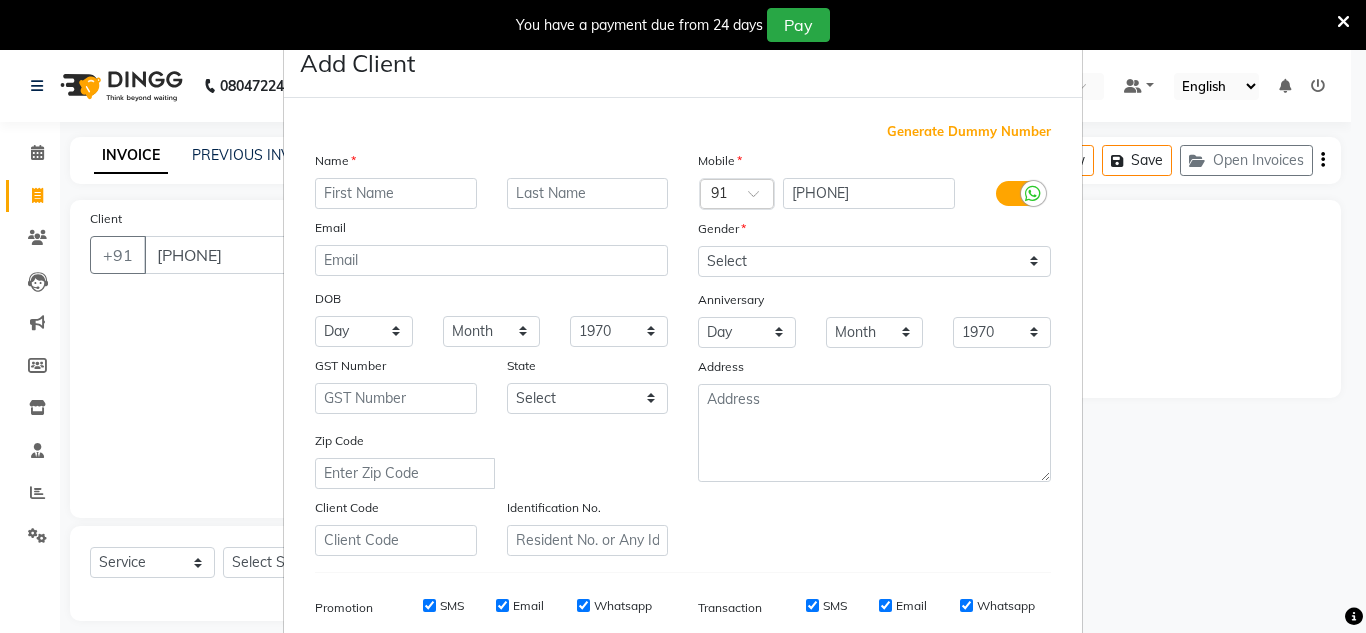 click at bounding box center (396, 193) 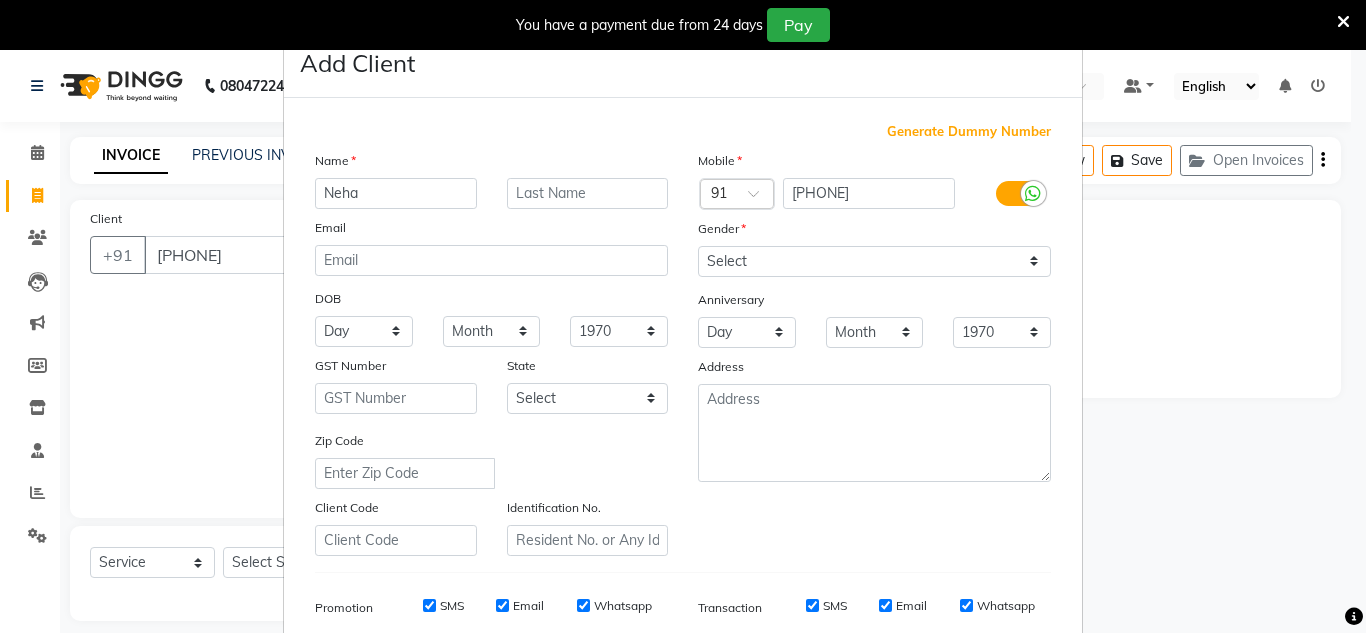 type on "Neha" 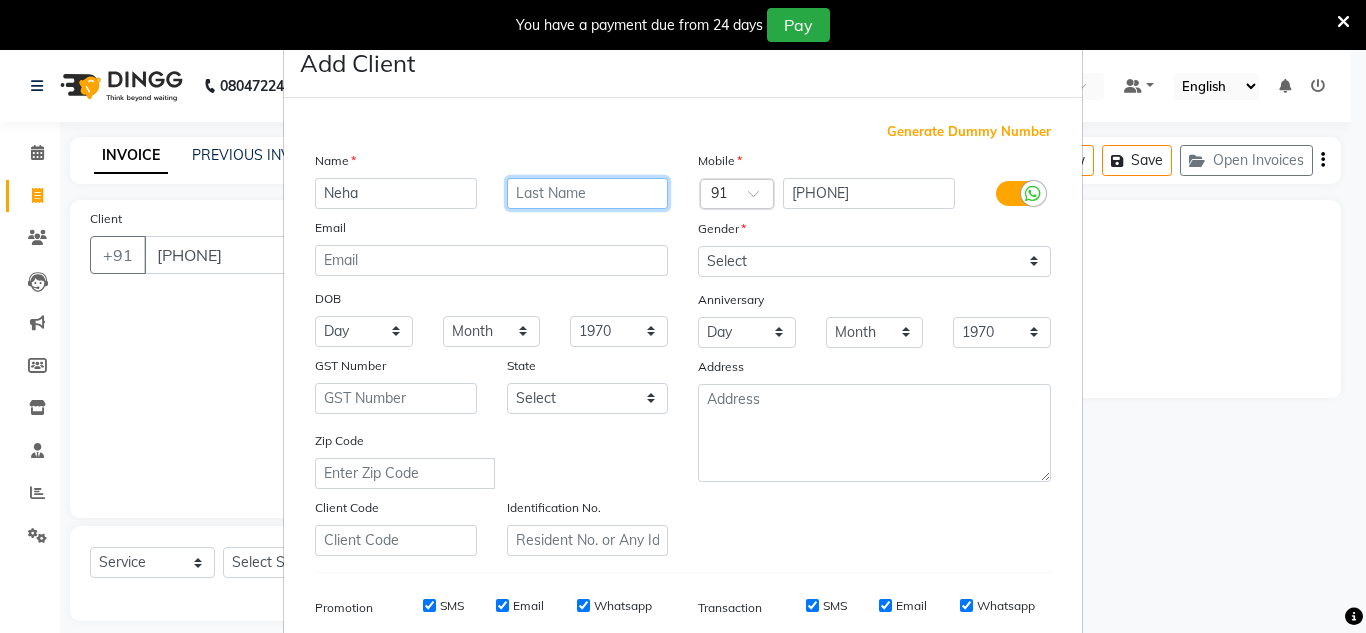 click at bounding box center (588, 193) 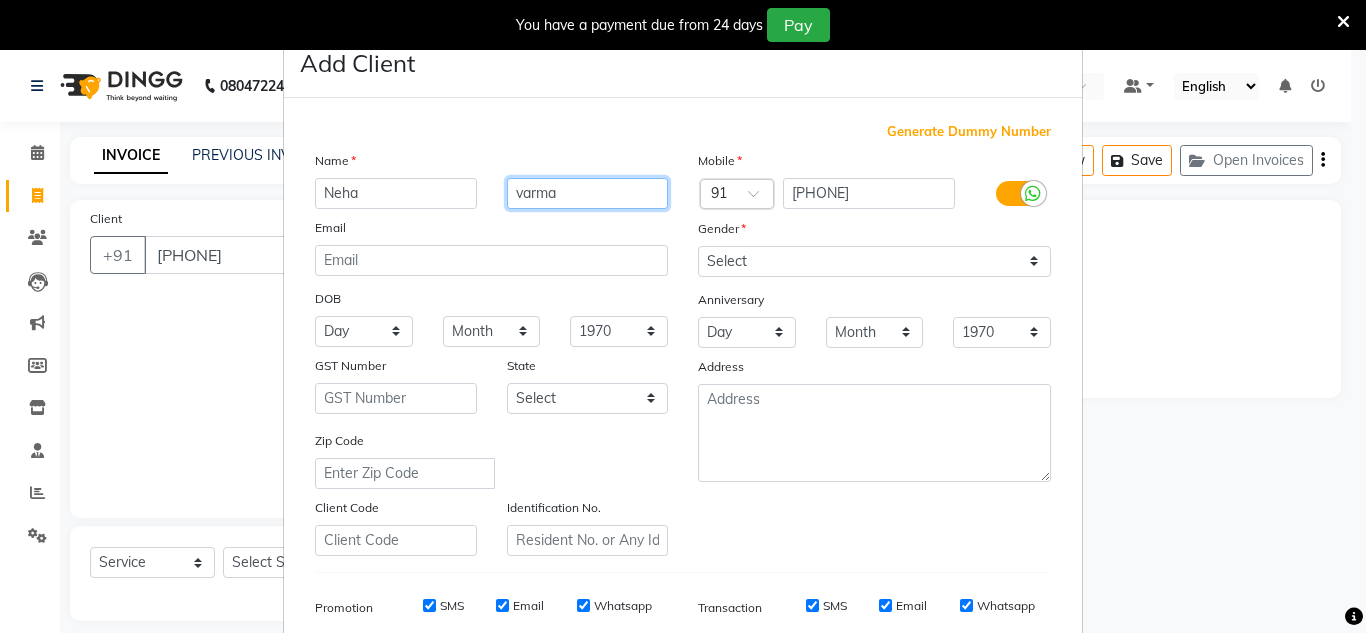 scroll, scrollTop: 290, scrollLeft: 0, axis: vertical 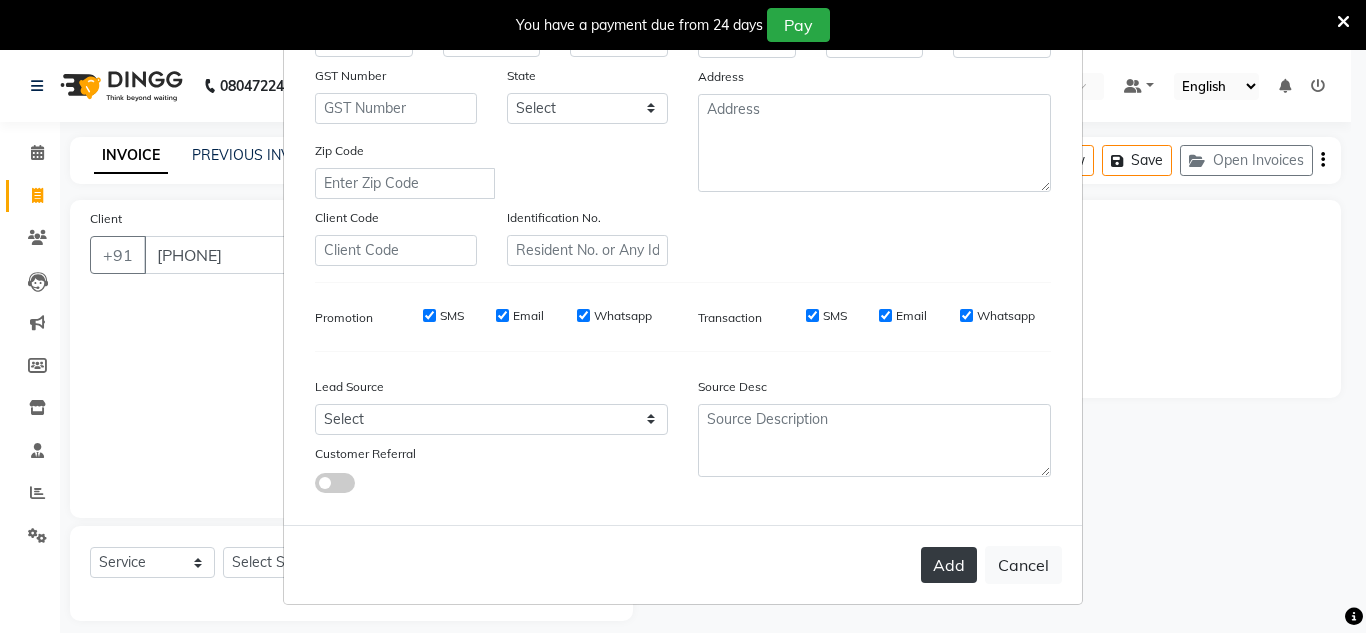 type on "varma" 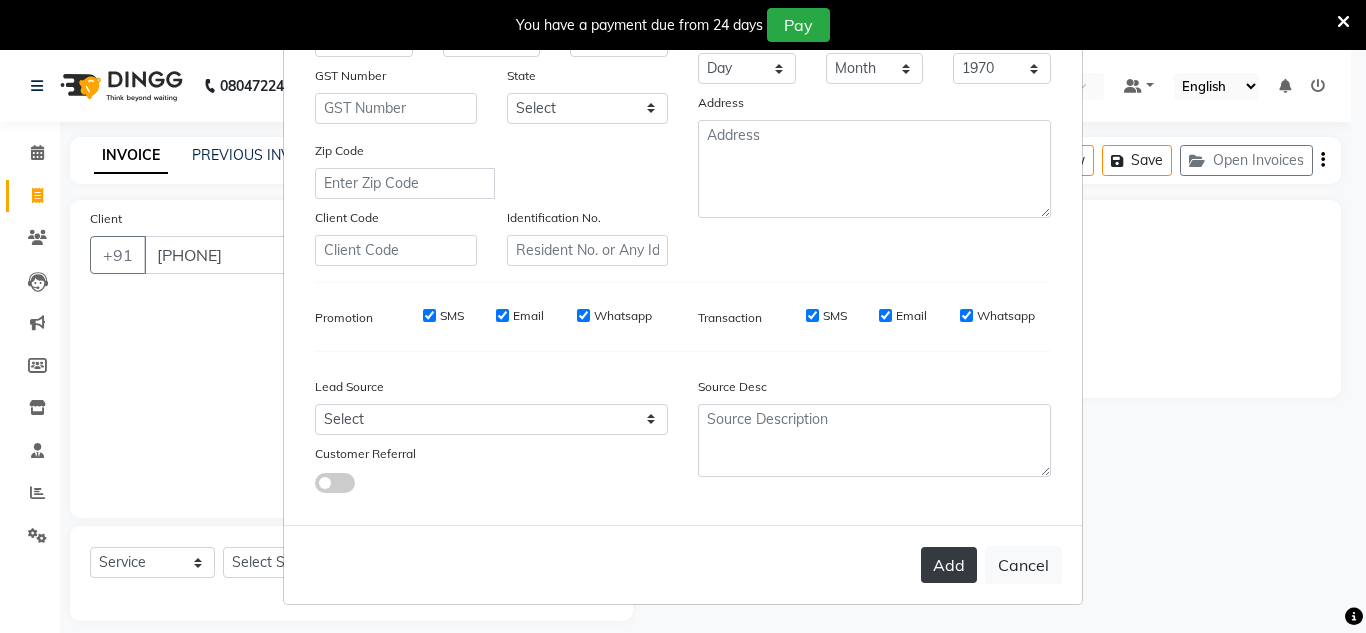 click on "Add" at bounding box center (949, 565) 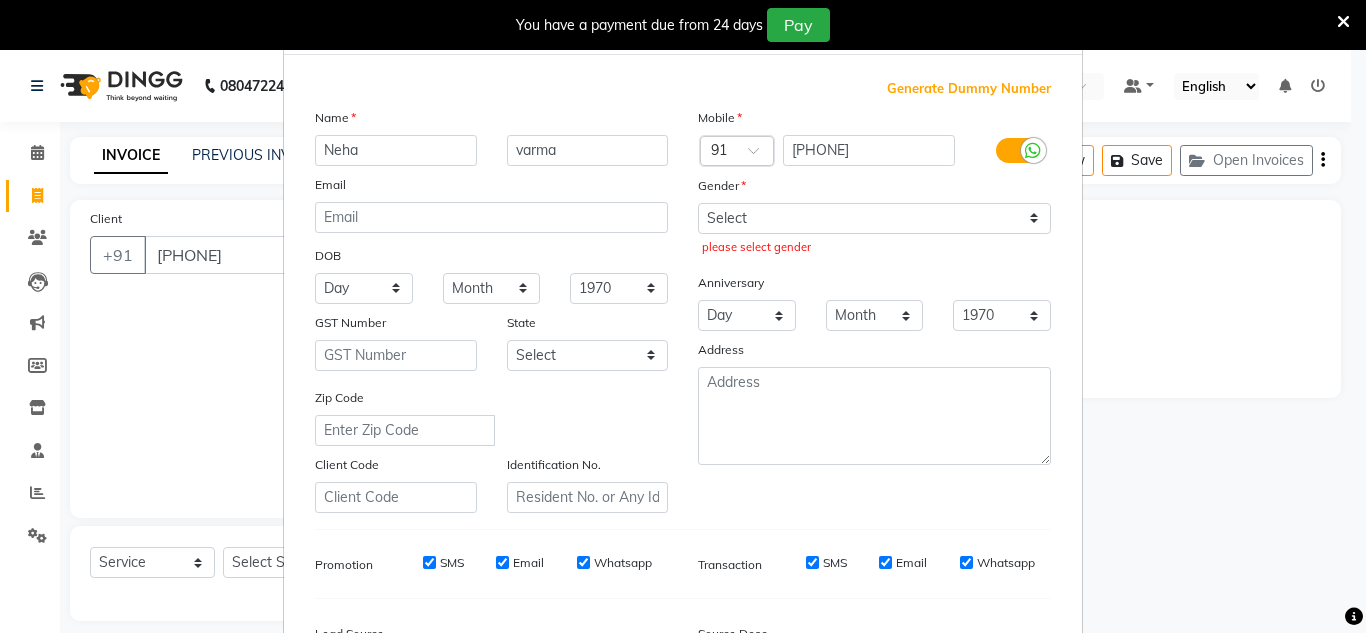 scroll, scrollTop: 11, scrollLeft: 0, axis: vertical 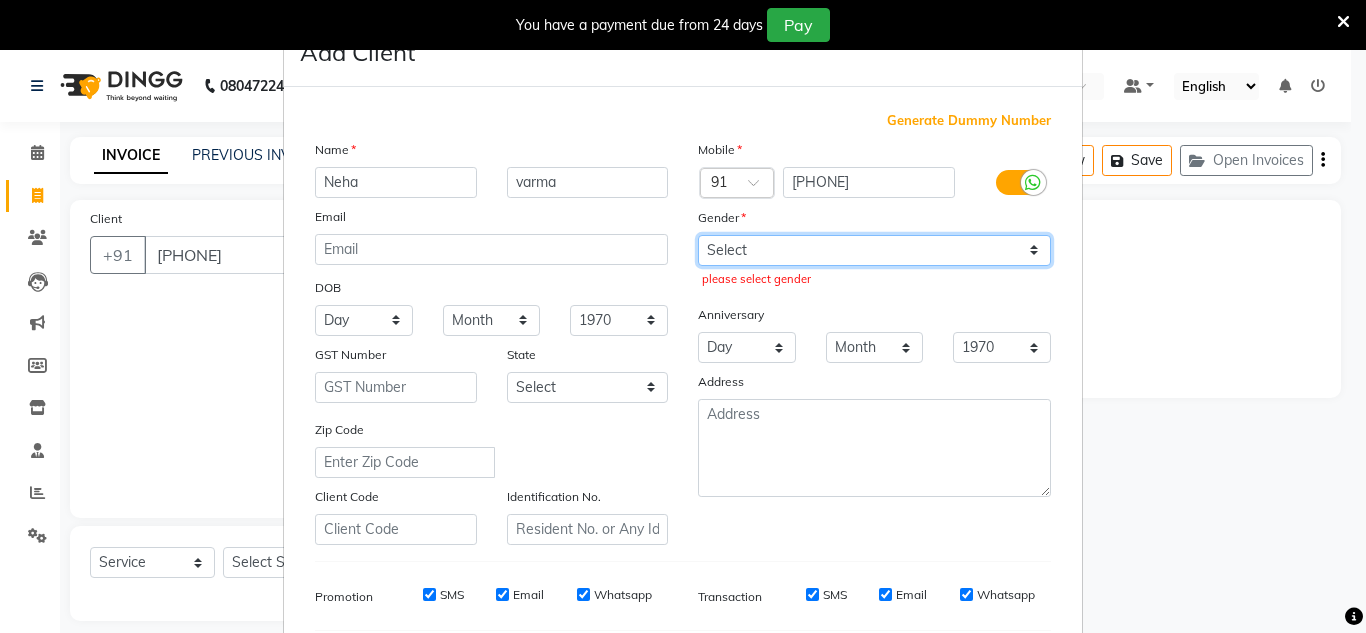 click on "Select Male Female Other Prefer Not To Say" at bounding box center (874, 250) 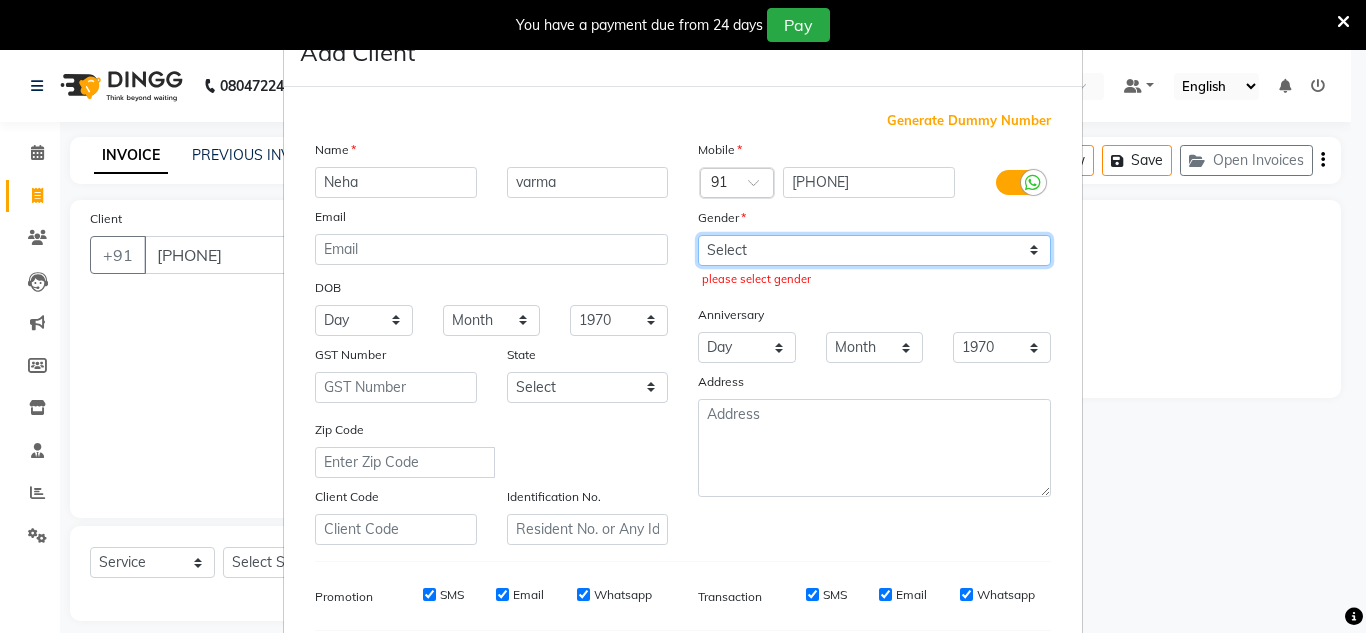 select on "female" 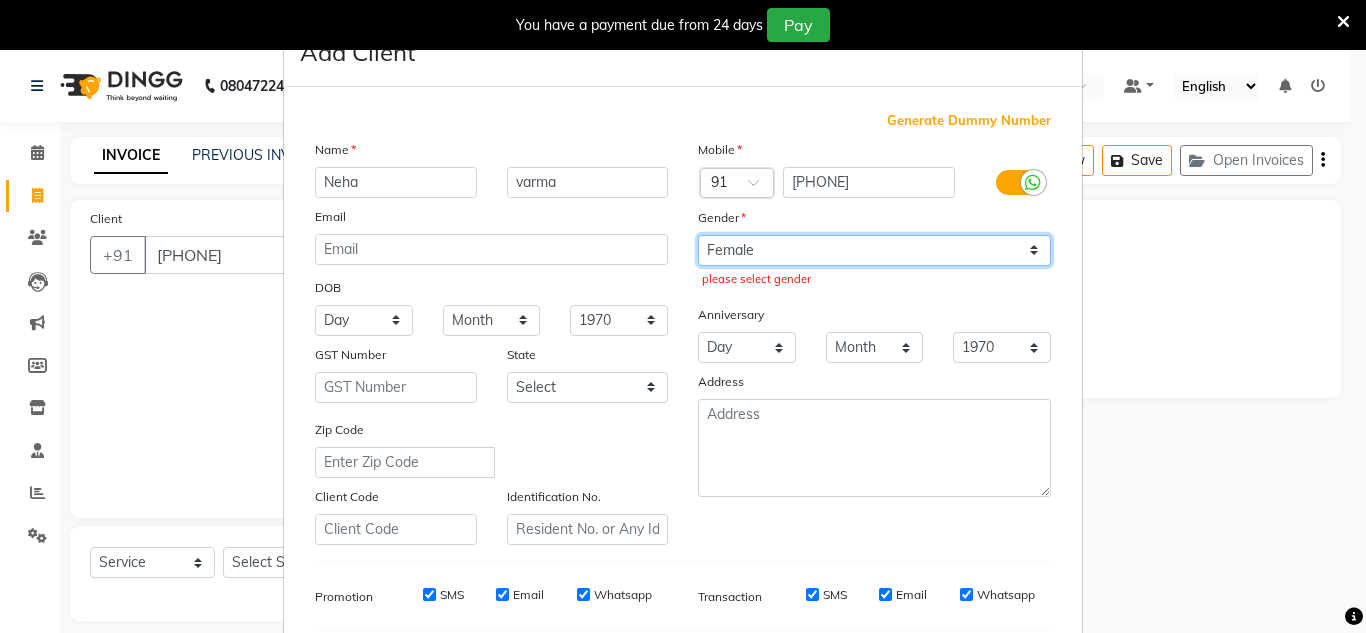 click on "Select Male Female Other Prefer Not To Say" at bounding box center [874, 250] 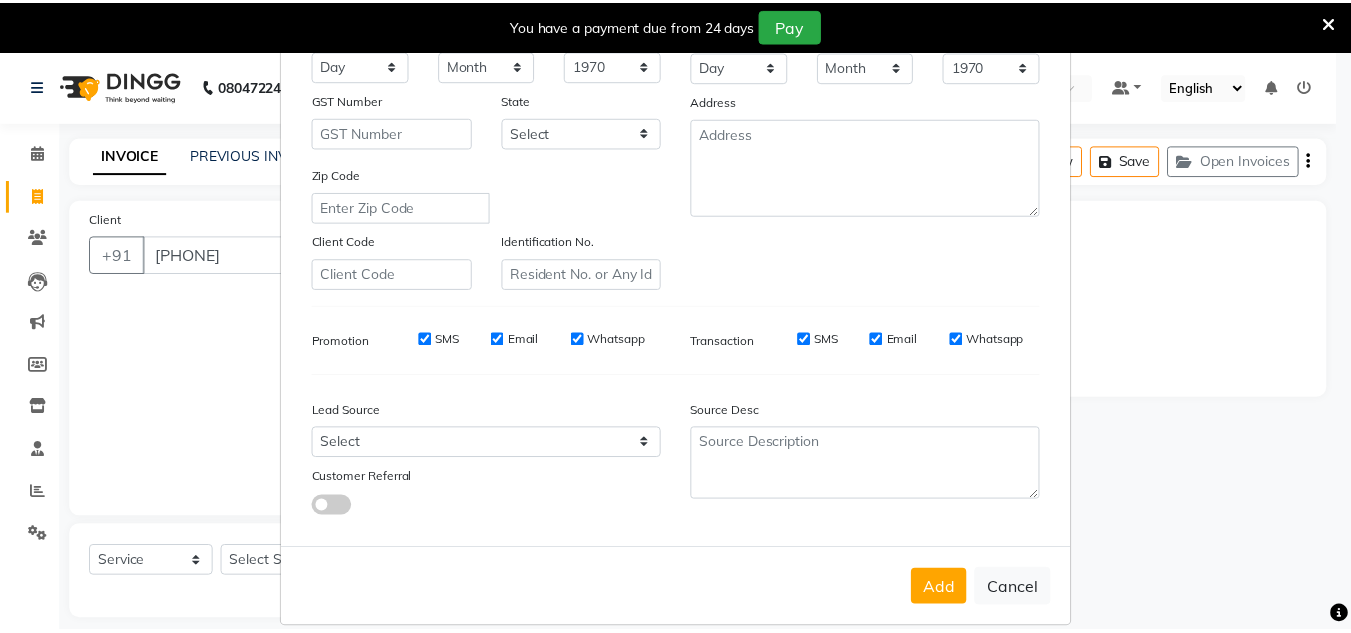 scroll, scrollTop: 290, scrollLeft: 0, axis: vertical 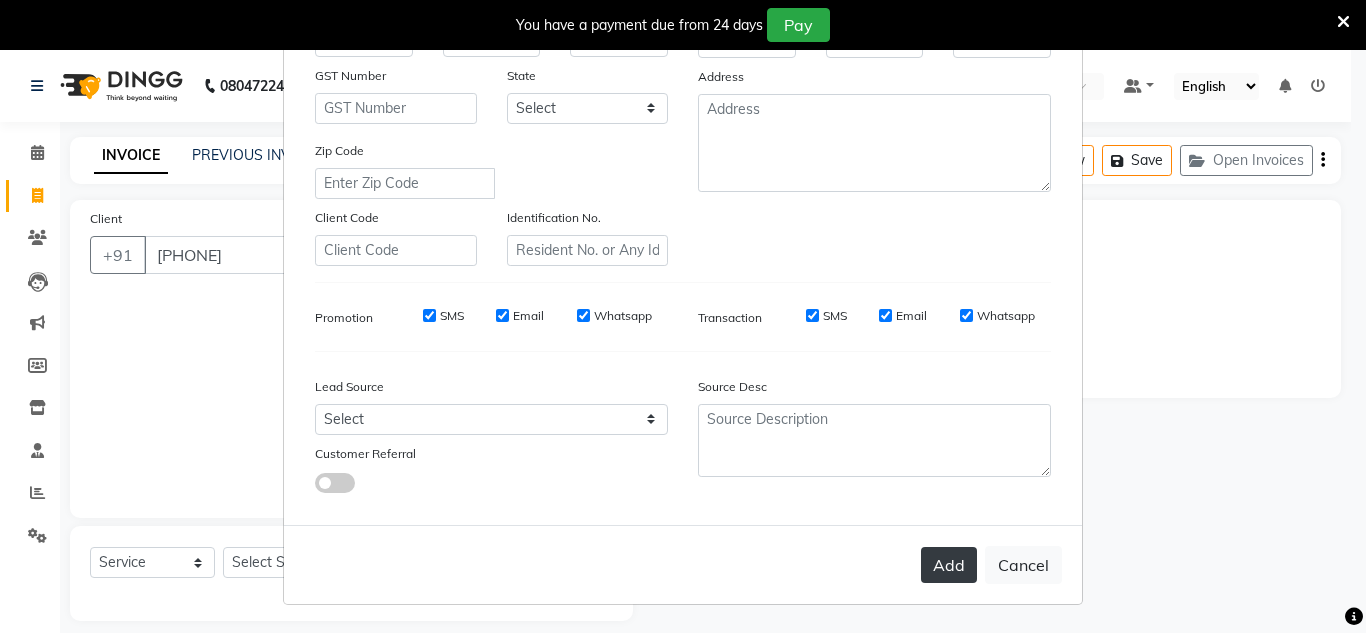 click on "Add" at bounding box center [949, 565] 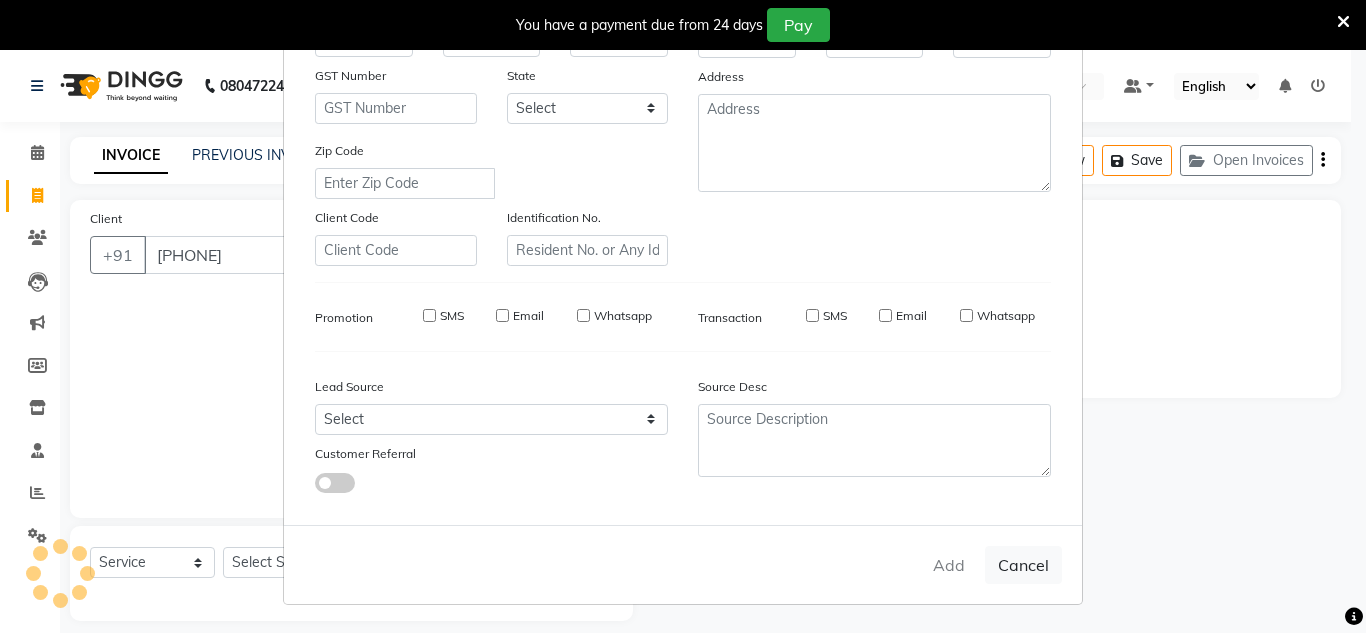 type 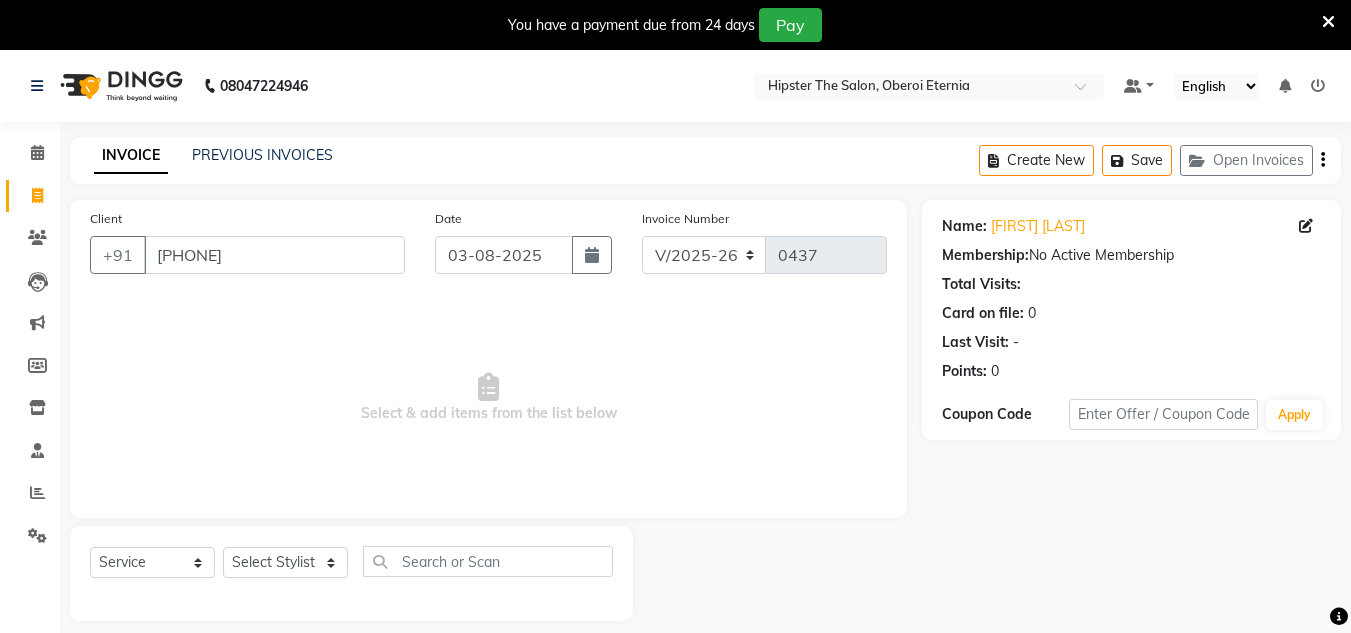 scroll, scrollTop: 50, scrollLeft: 0, axis: vertical 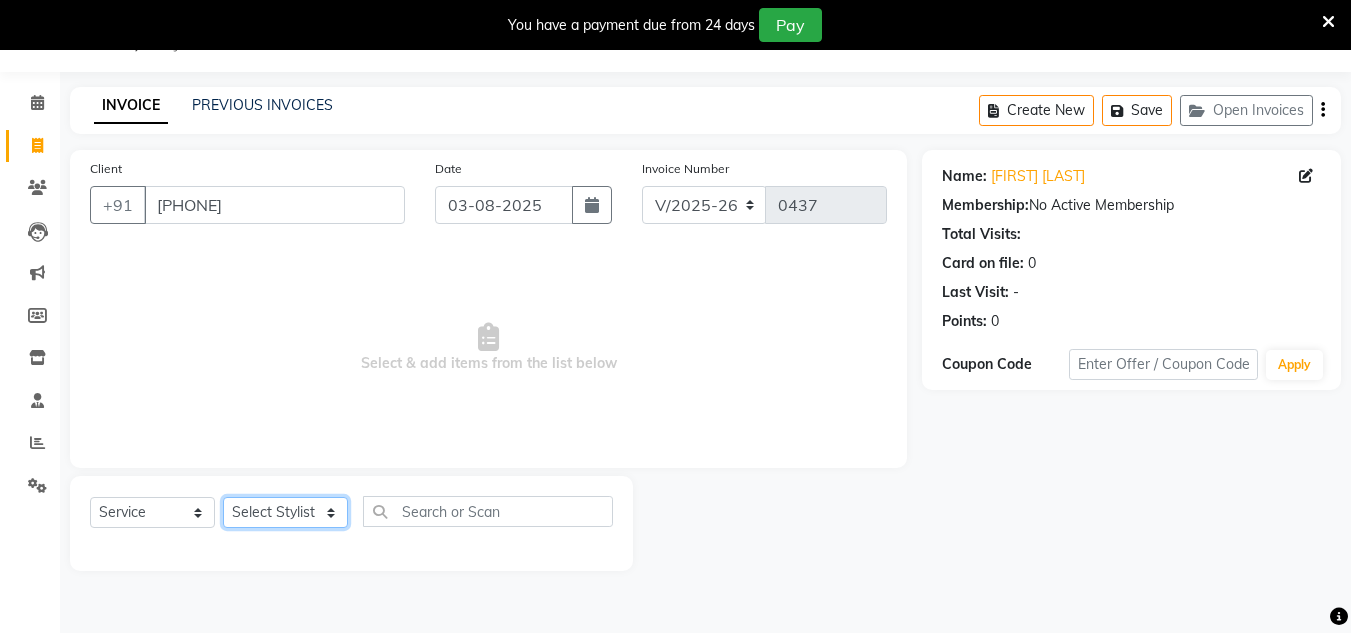 click on "Select Stylist [FIRST] [FIRST] [FIRST] [FIRST] [FIRST] [FIRST] [FIRST] [FIRST] [FIRST] [FIRST] [FIRST] [FIRST] [FIRST] [FIRST] [FIRST] [FIRST] [FIRST]" 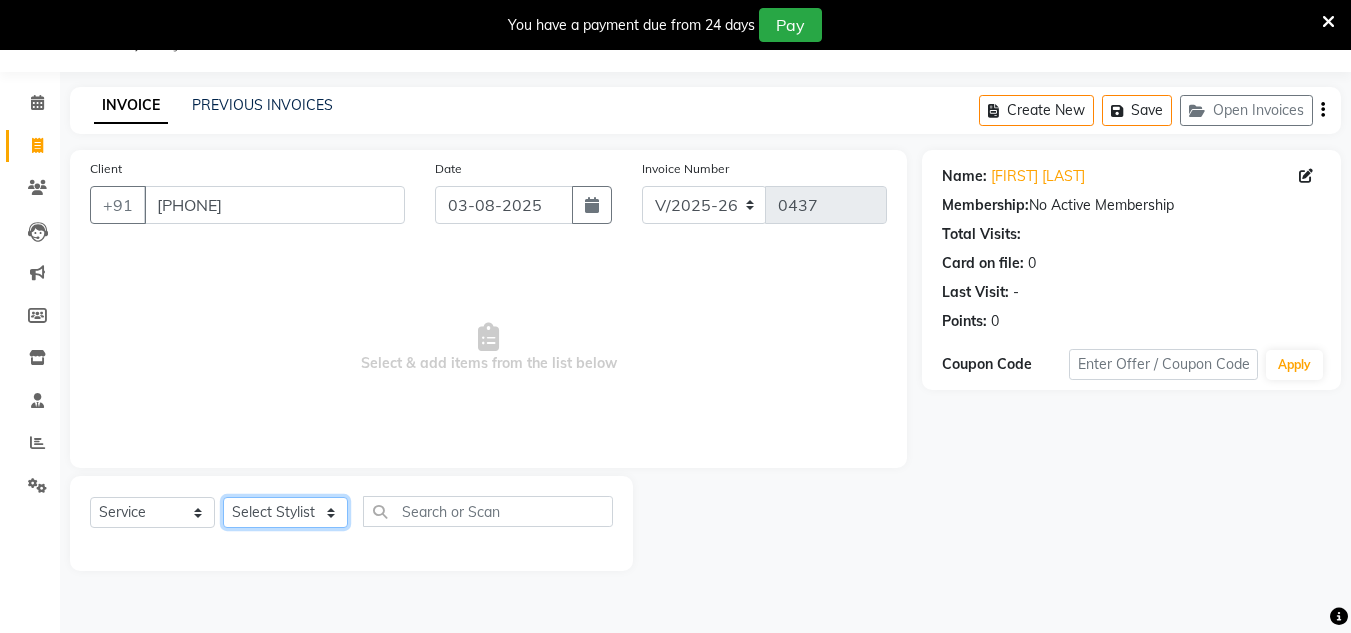 select on "85981" 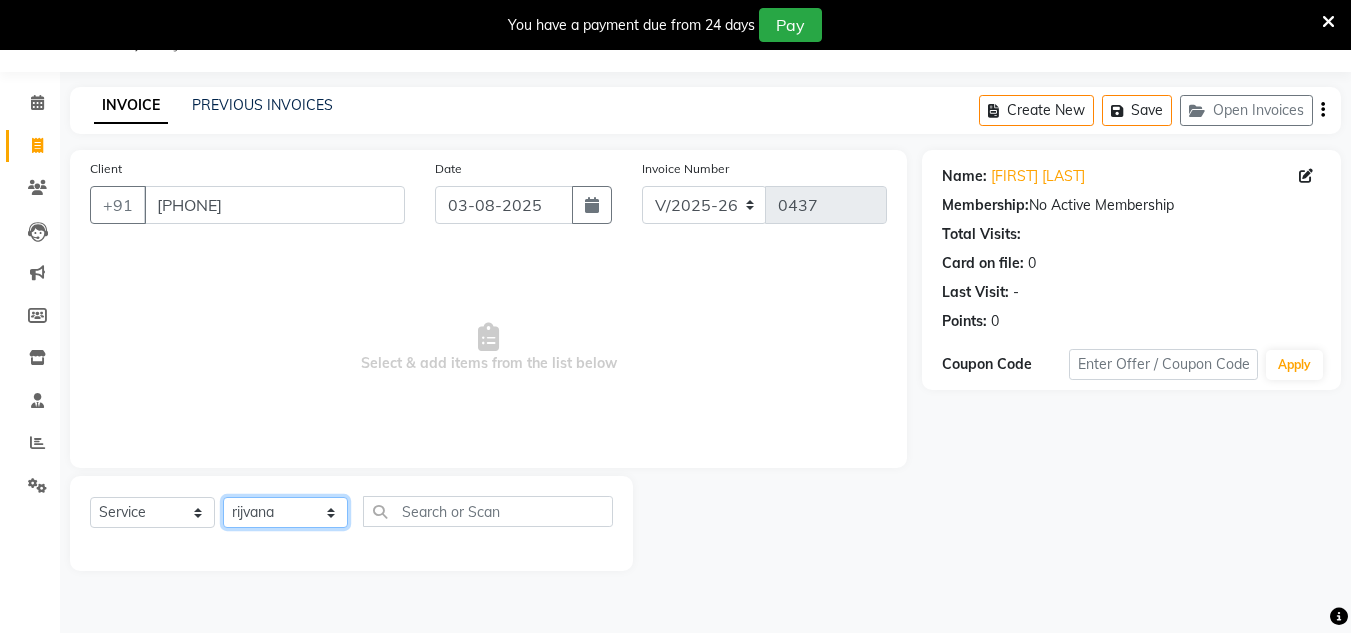 click on "Select Stylist [FIRST] [FIRST] [FIRST] [FIRST] [FIRST] [FIRST] [FIRST] [FIRST] [FIRST] [FIRST] [FIRST] [FIRST] [FIRST] [FIRST] [FIRST] [FIRST] [FIRST]" 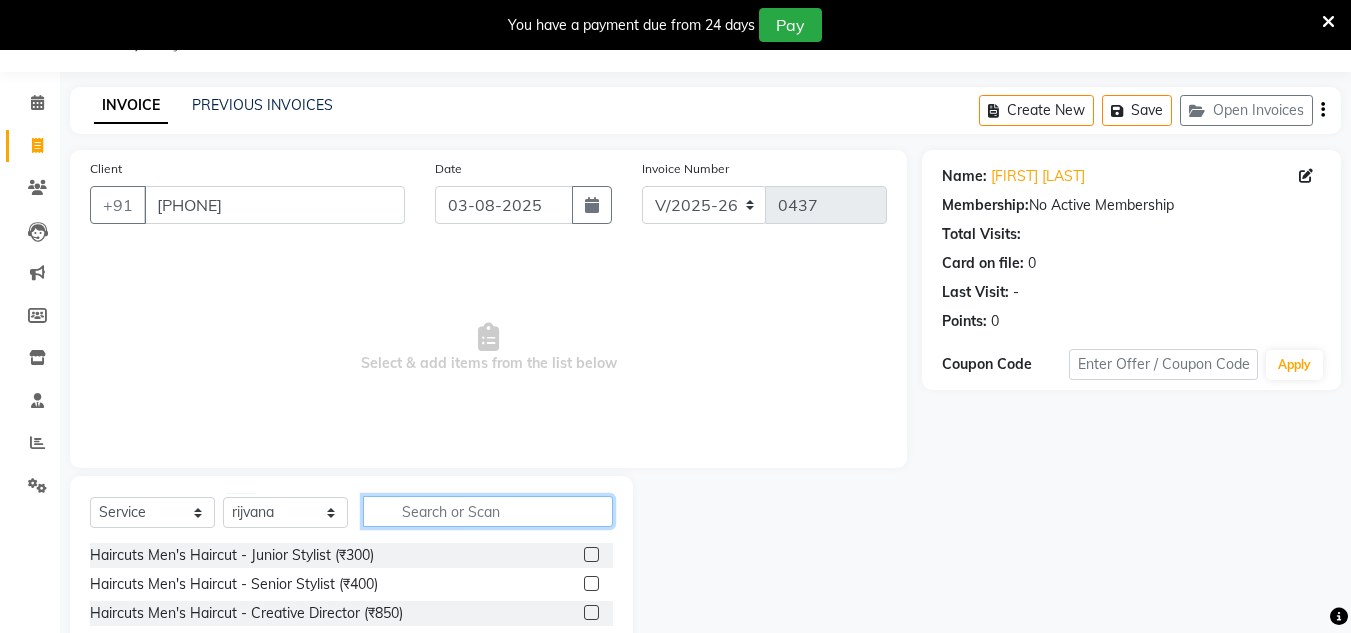 click 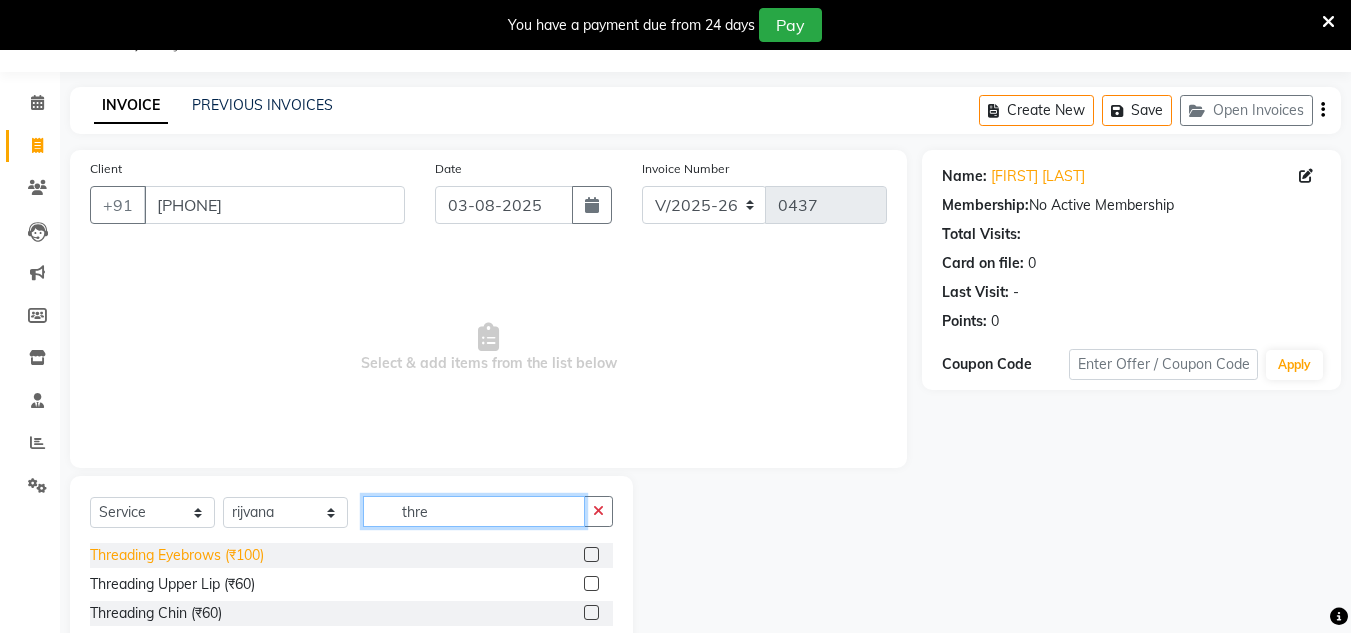 type on "thre" 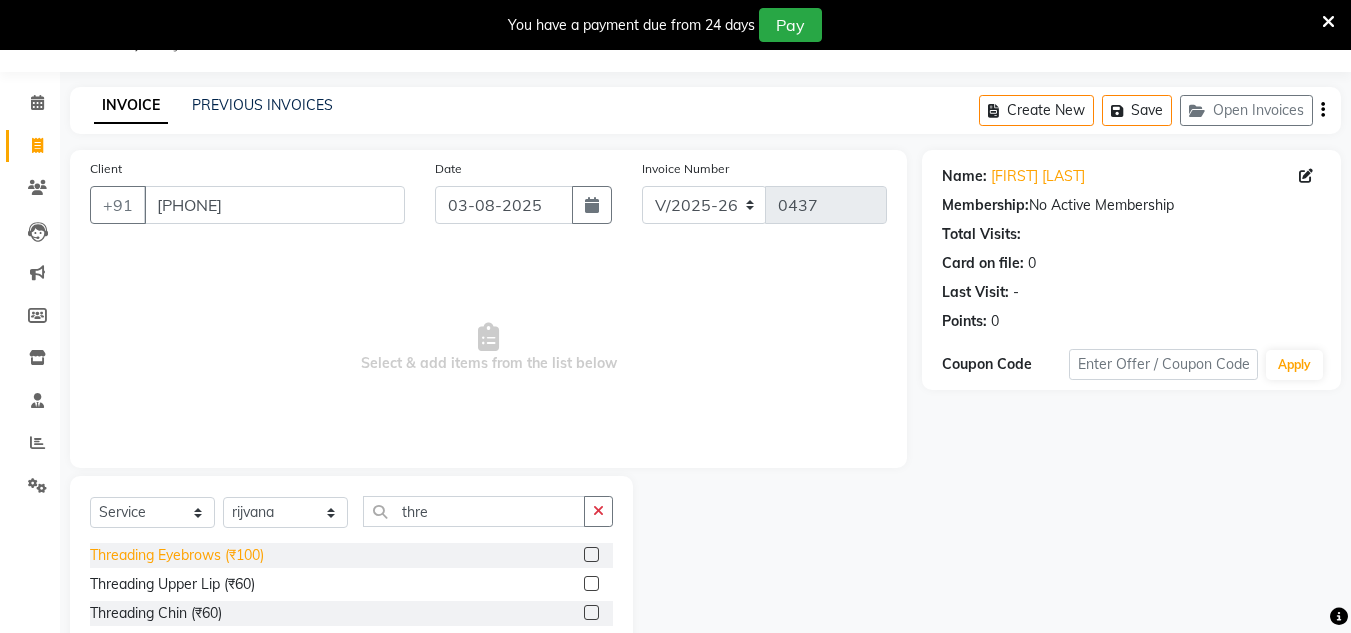 click on "Threading Eyebrows (₹100)" 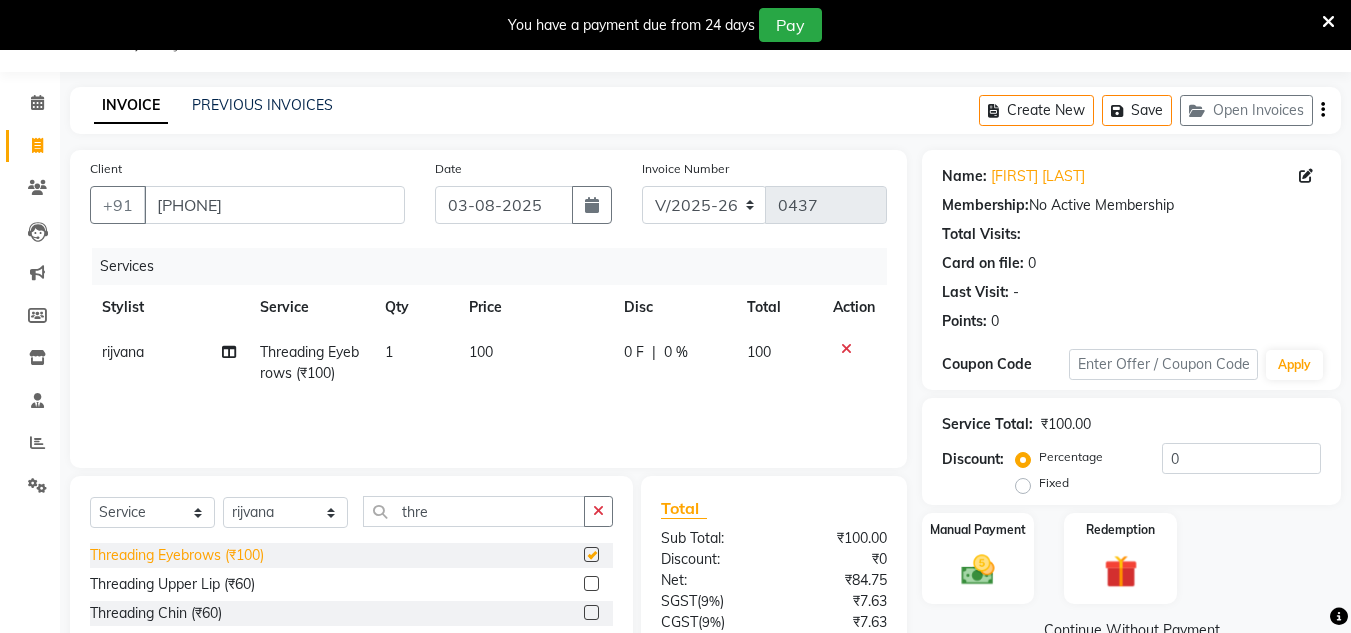 checkbox on "false" 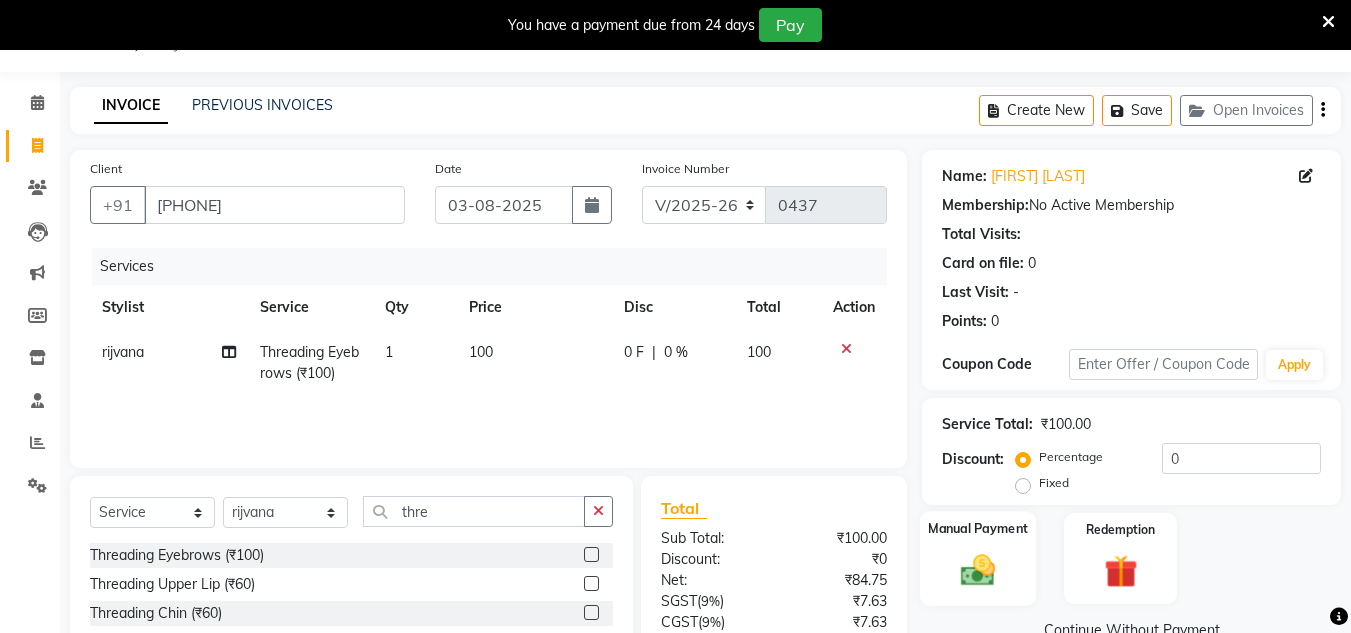 click 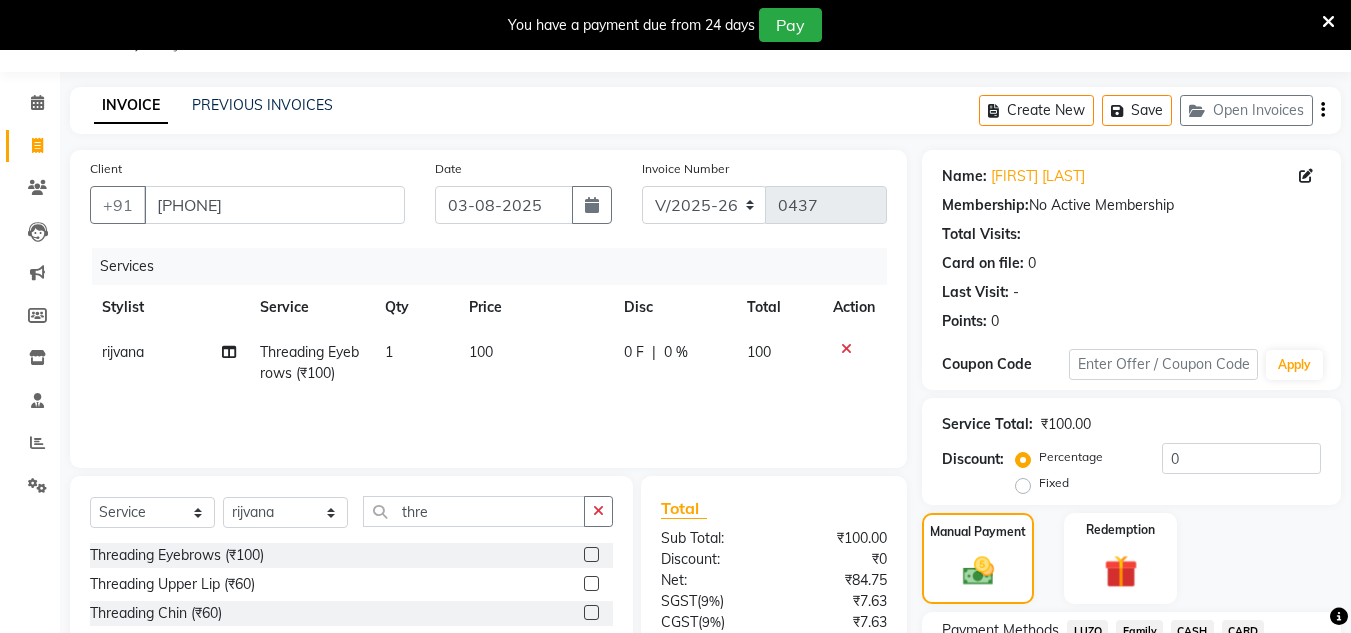 scroll, scrollTop: 220, scrollLeft: 0, axis: vertical 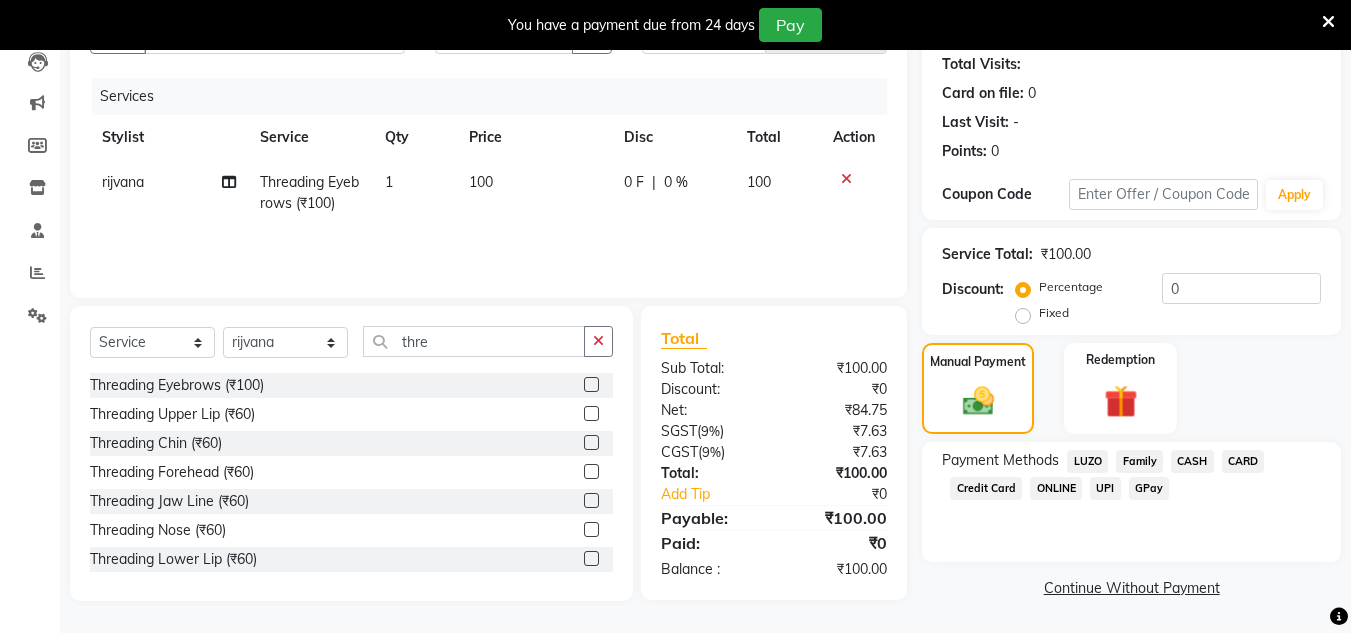 click on "CASH" 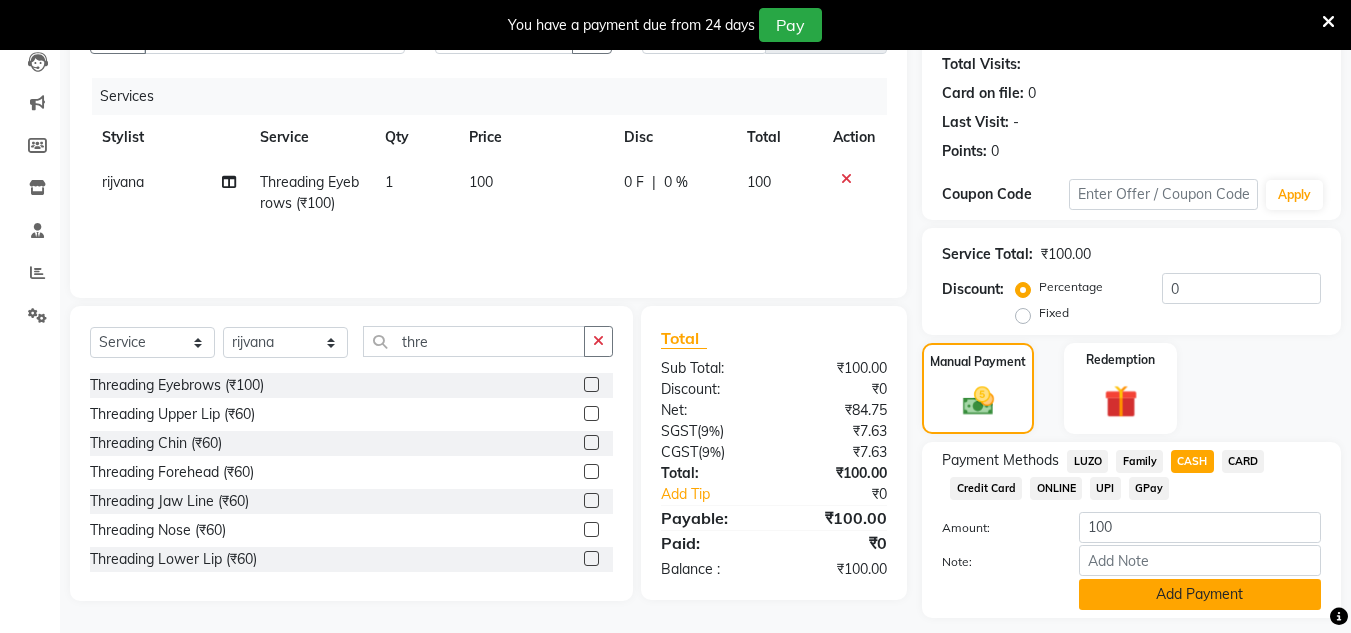 click on "Add Payment" 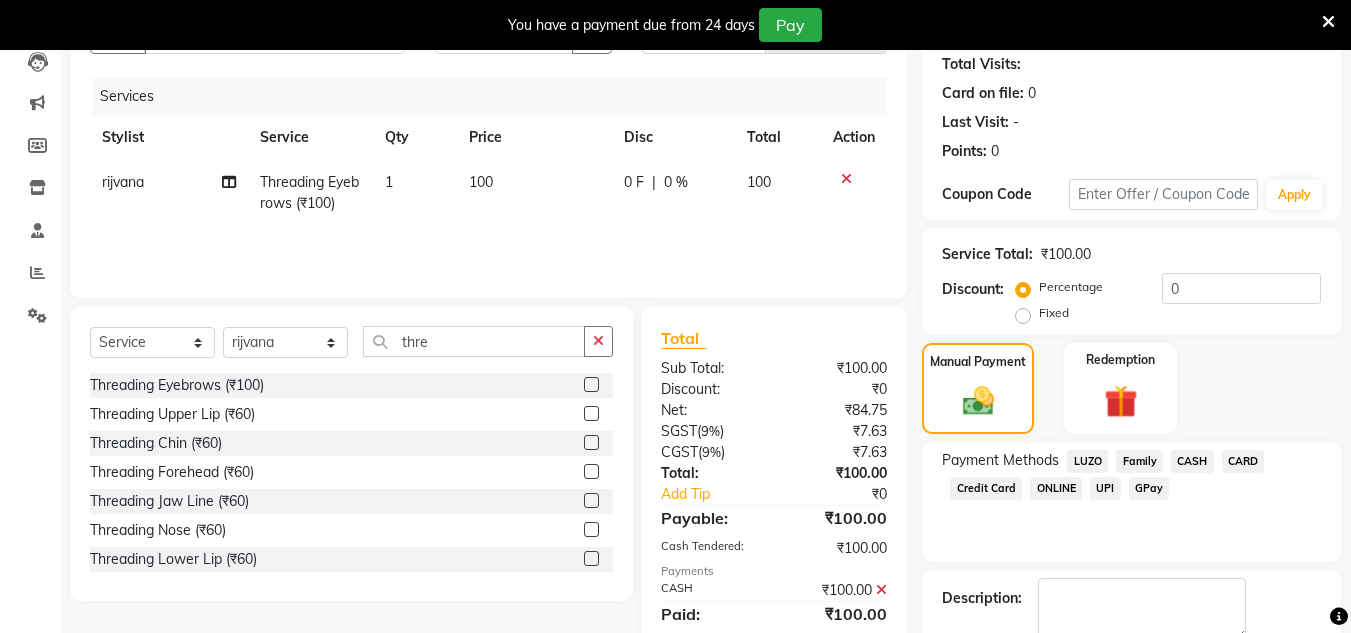scroll, scrollTop: 333, scrollLeft: 0, axis: vertical 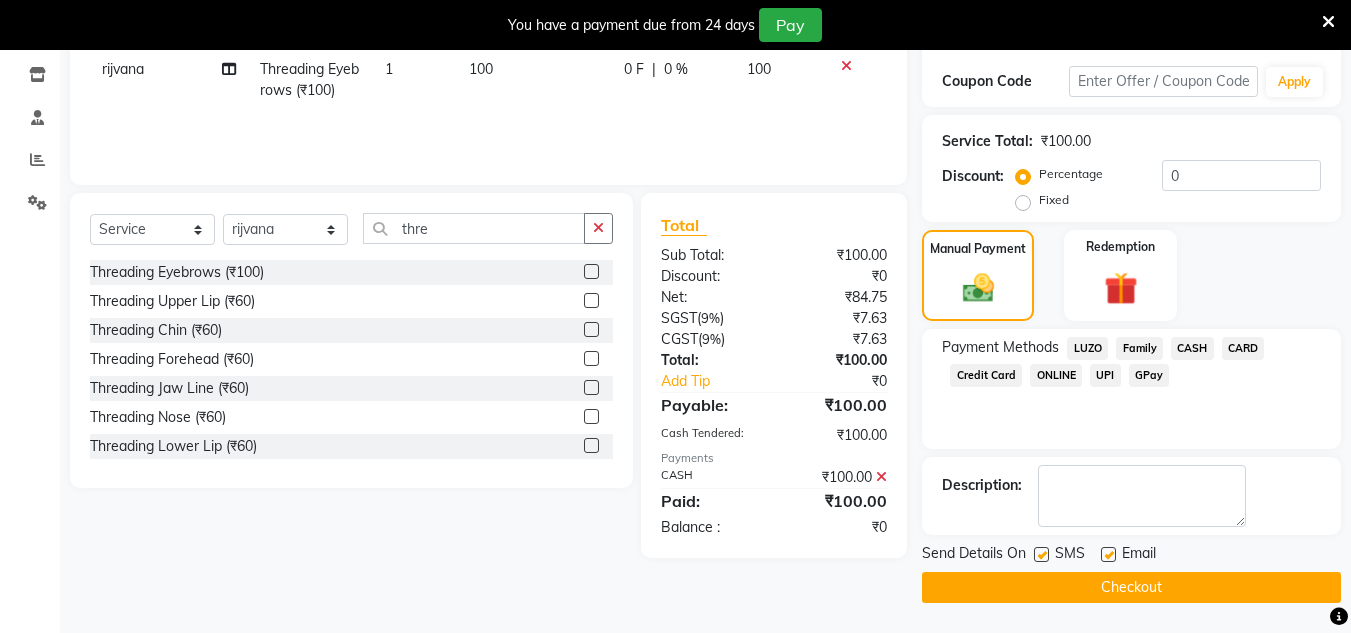 click on "Checkout" 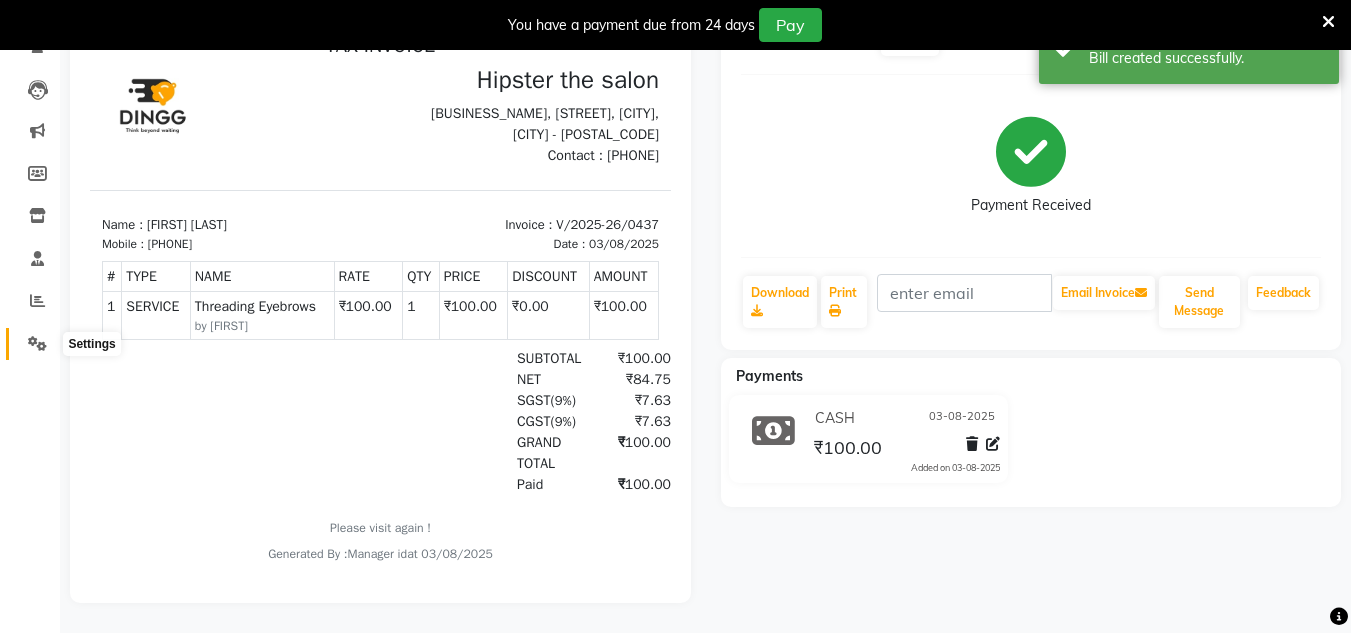 scroll, scrollTop: 0, scrollLeft: 0, axis: both 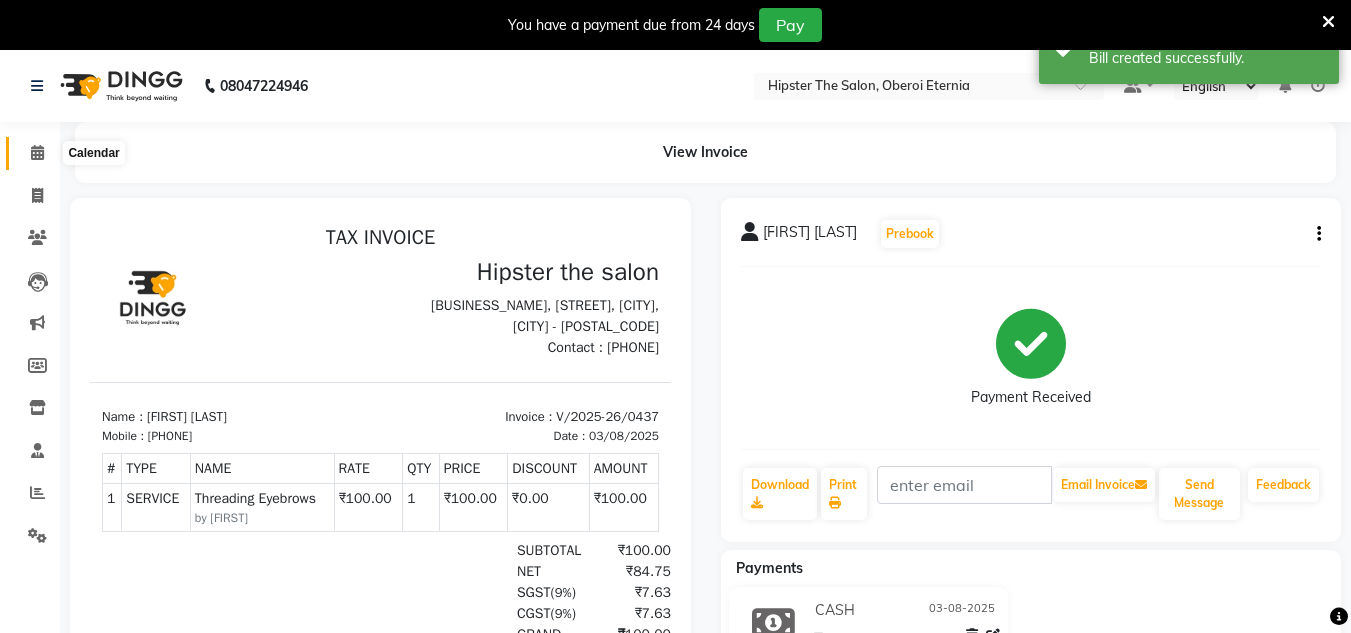 click 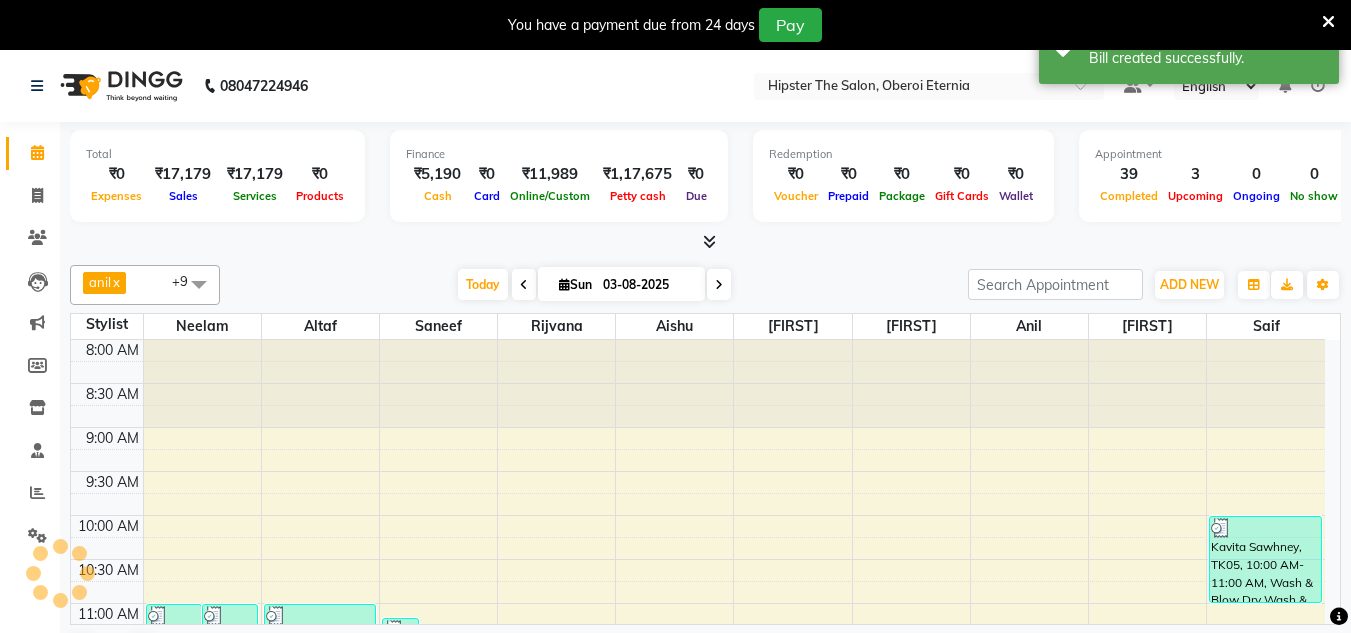 scroll, scrollTop: 0, scrollLeft: 0, axis: both 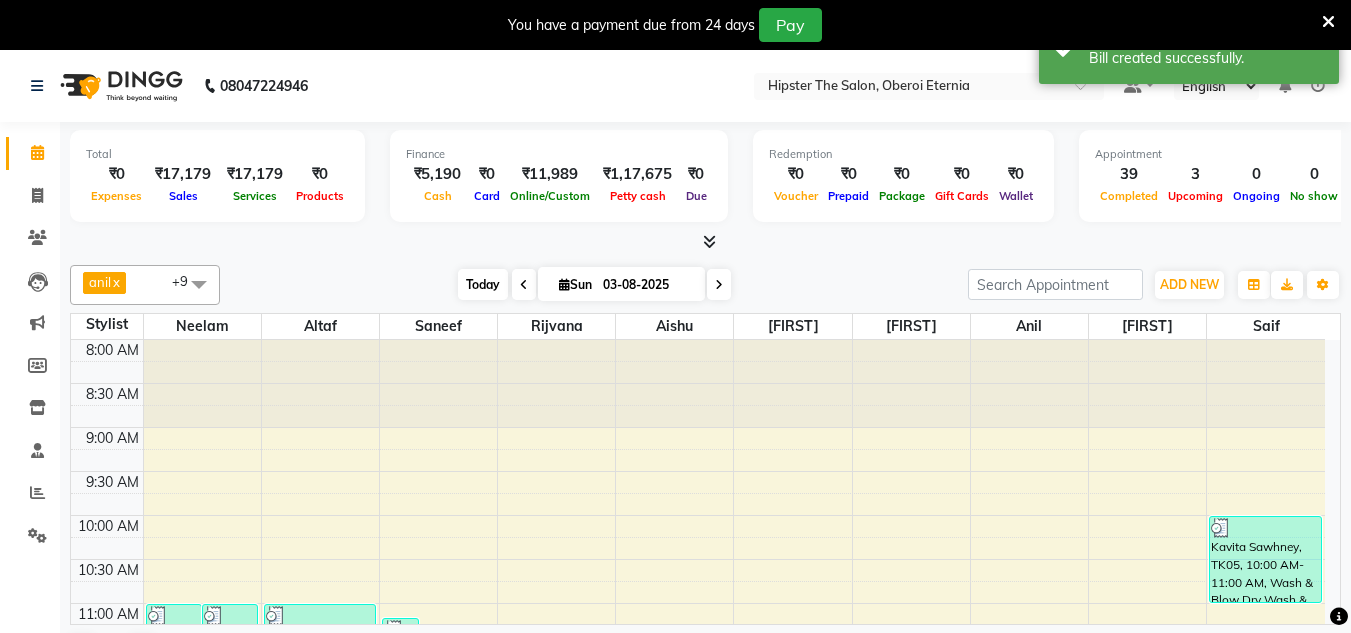 click on "Today" at bounding box center (483, 284) 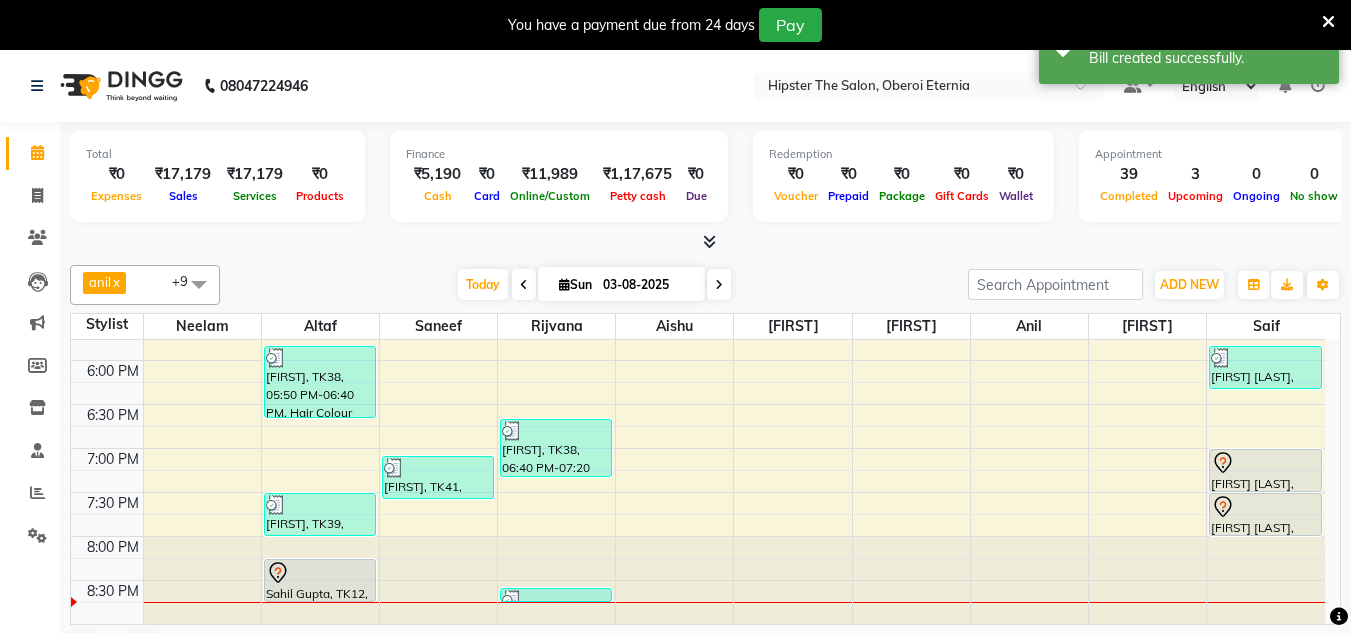 scroll, scrollTop: 51, scrollLeft: 0, axis: vertical 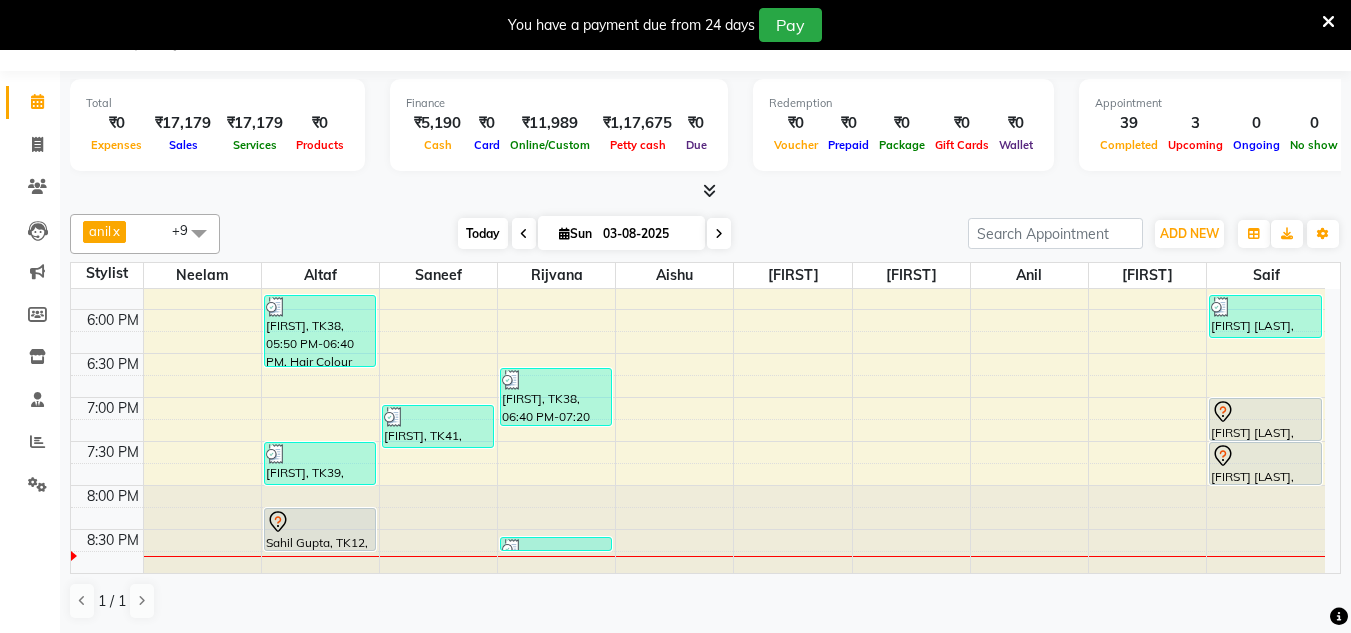 click on "Today" at bounding box center [483, 233] 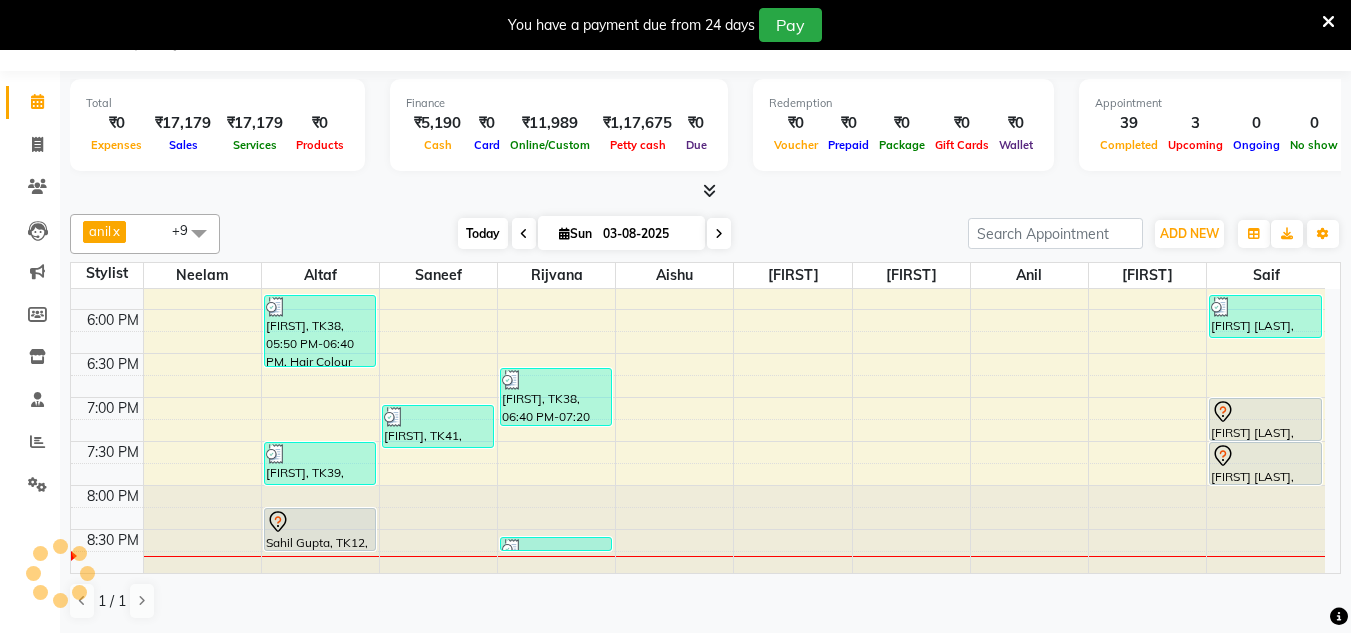 scroll, scrollTop: 859, scrollLeft: 0, axis: vertical 